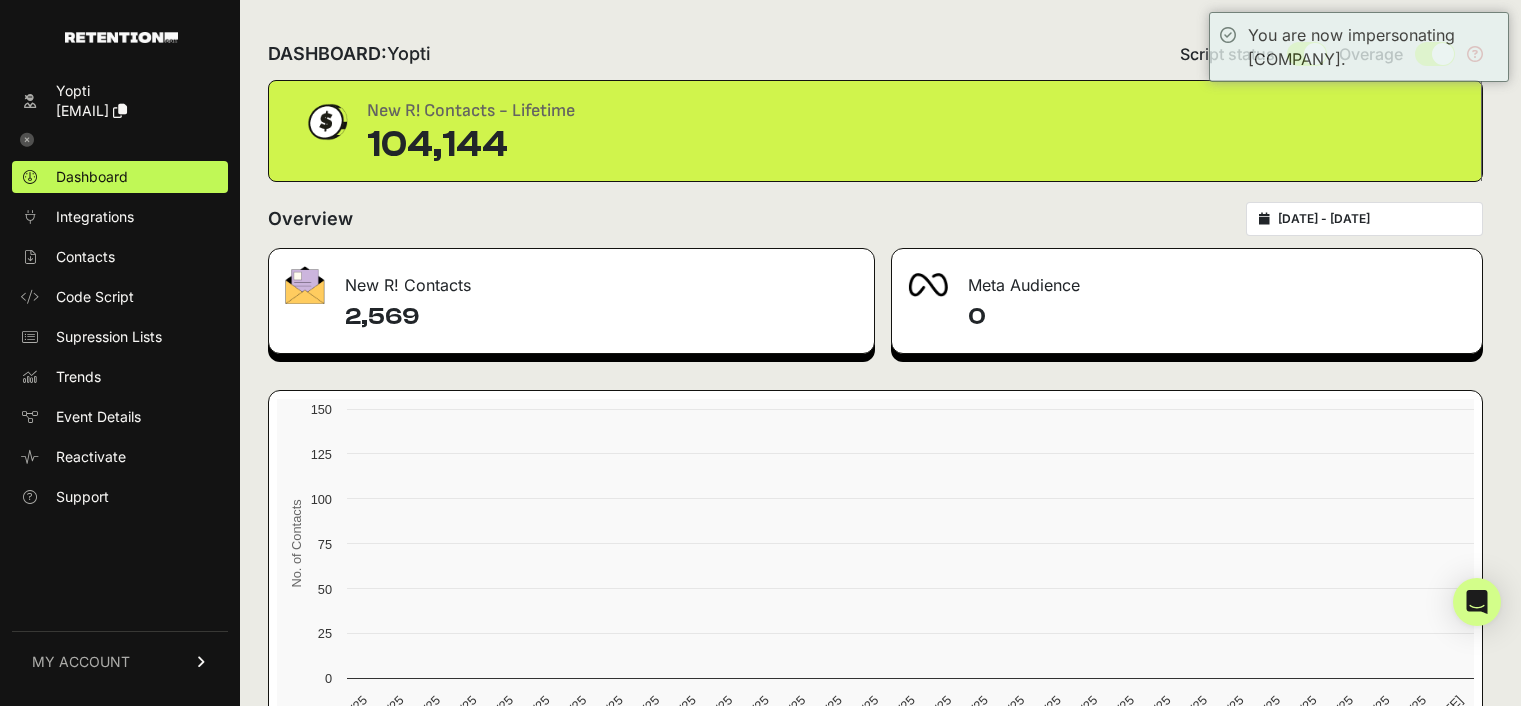 scroll, scrollTop: 0, scrollLeft: 0, axis: both 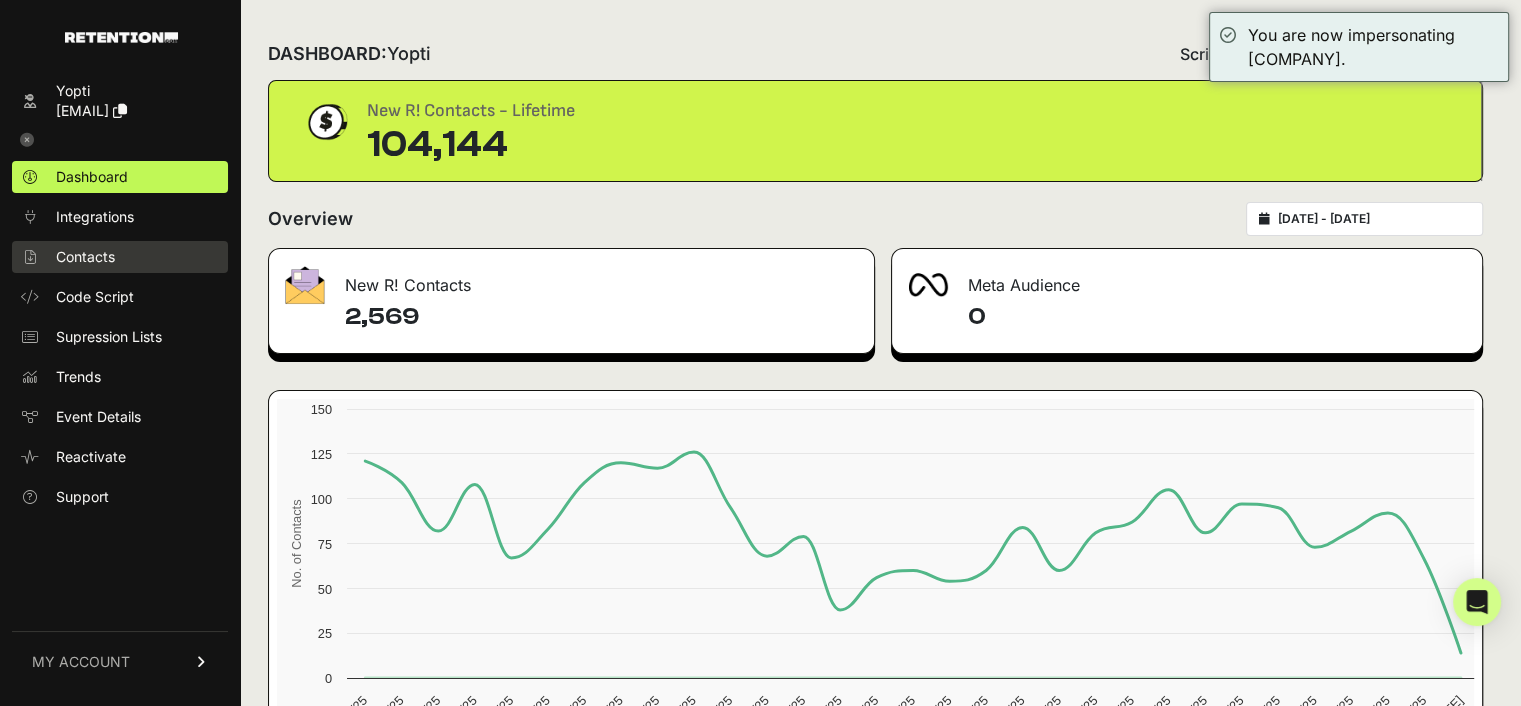 click on "Contacts" at bounding box center [120, 257] 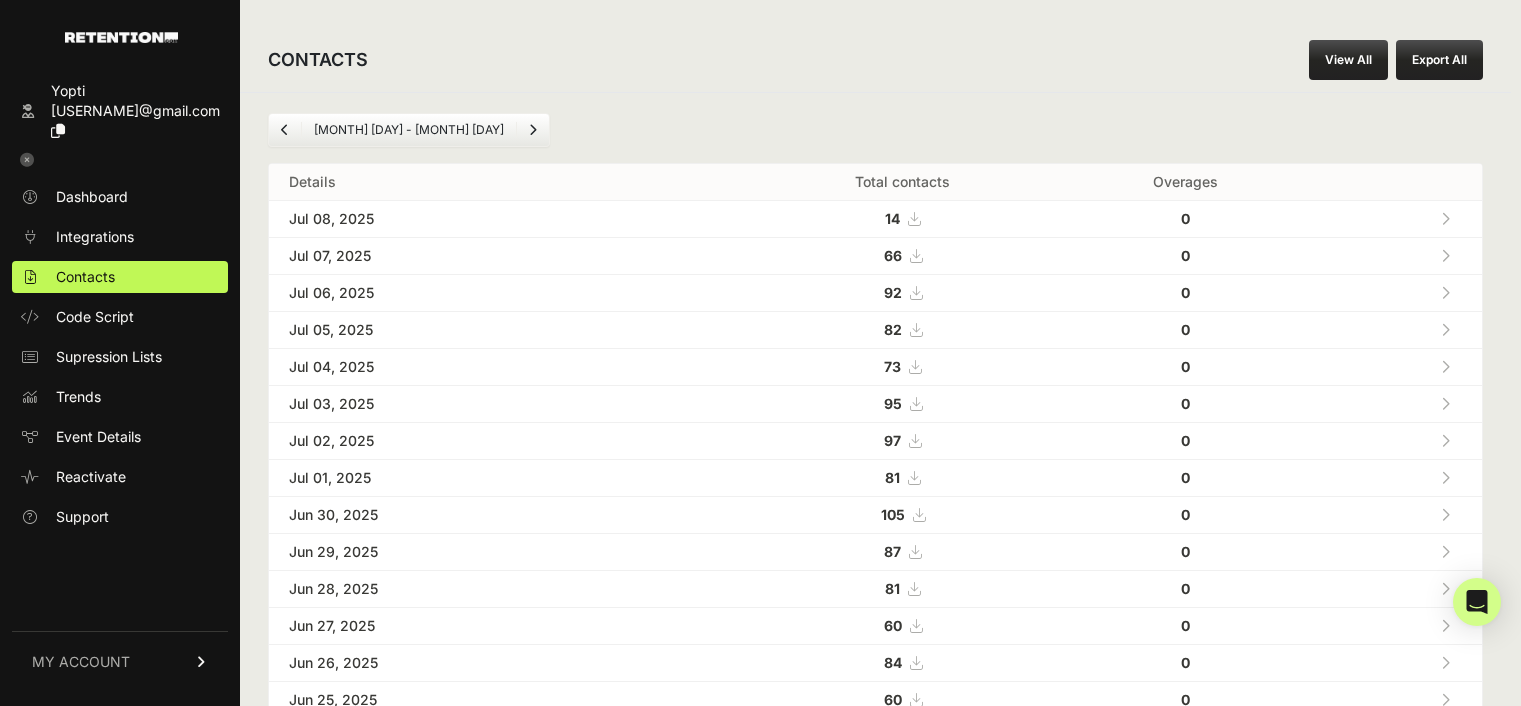 scroll, scrollTop: 0, scrollLeft: 0, axis: both 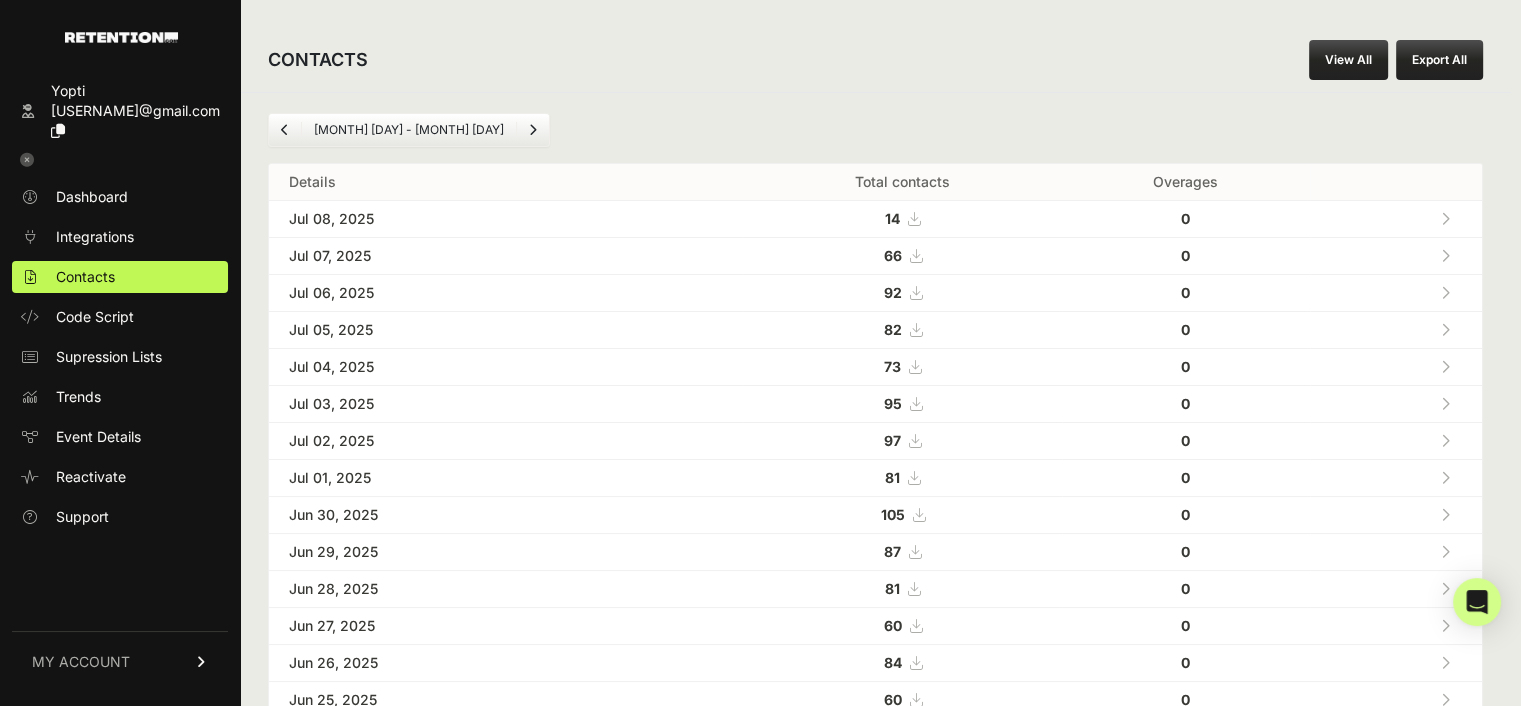 click on "View All" at bounding box center (1348, 60) 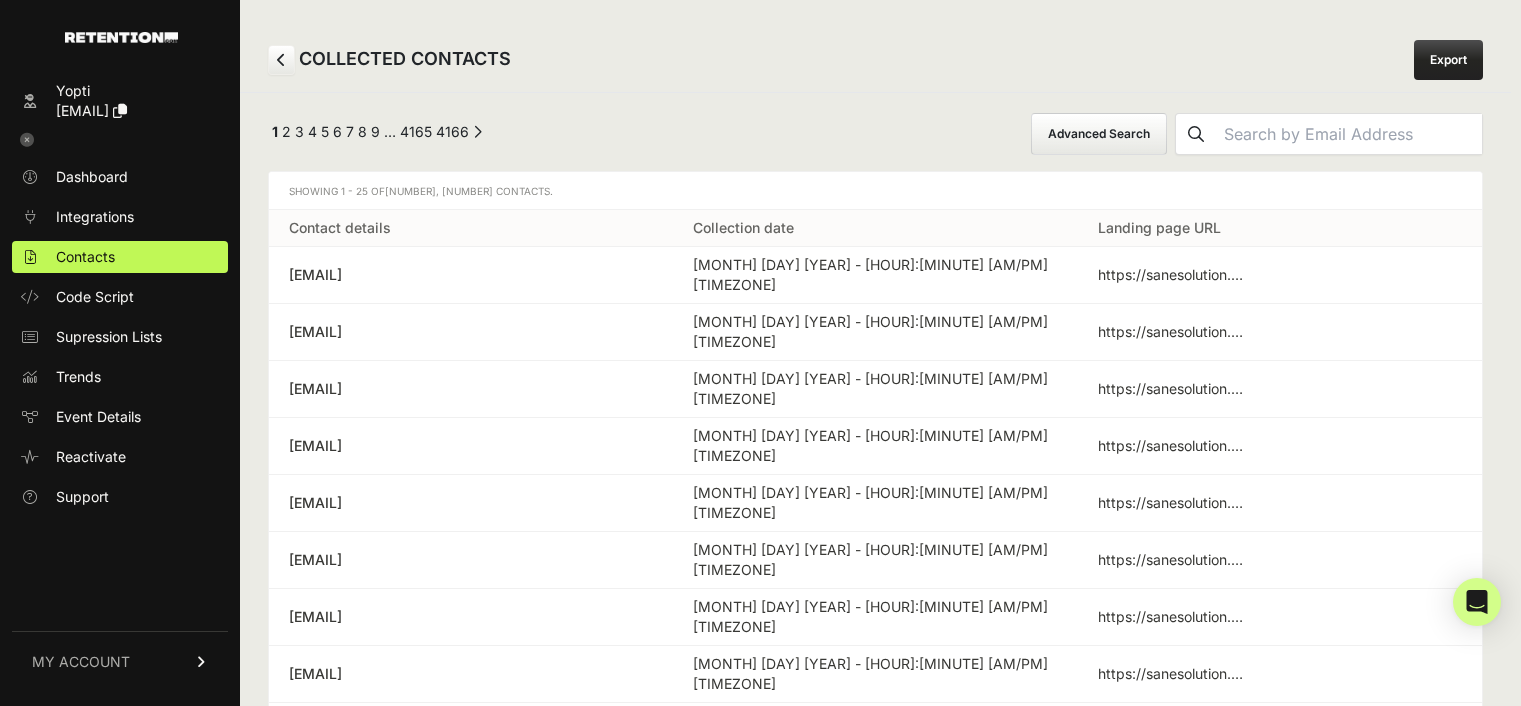 scroll, scrollTop: 0, scrollLeft: 0, axis: both 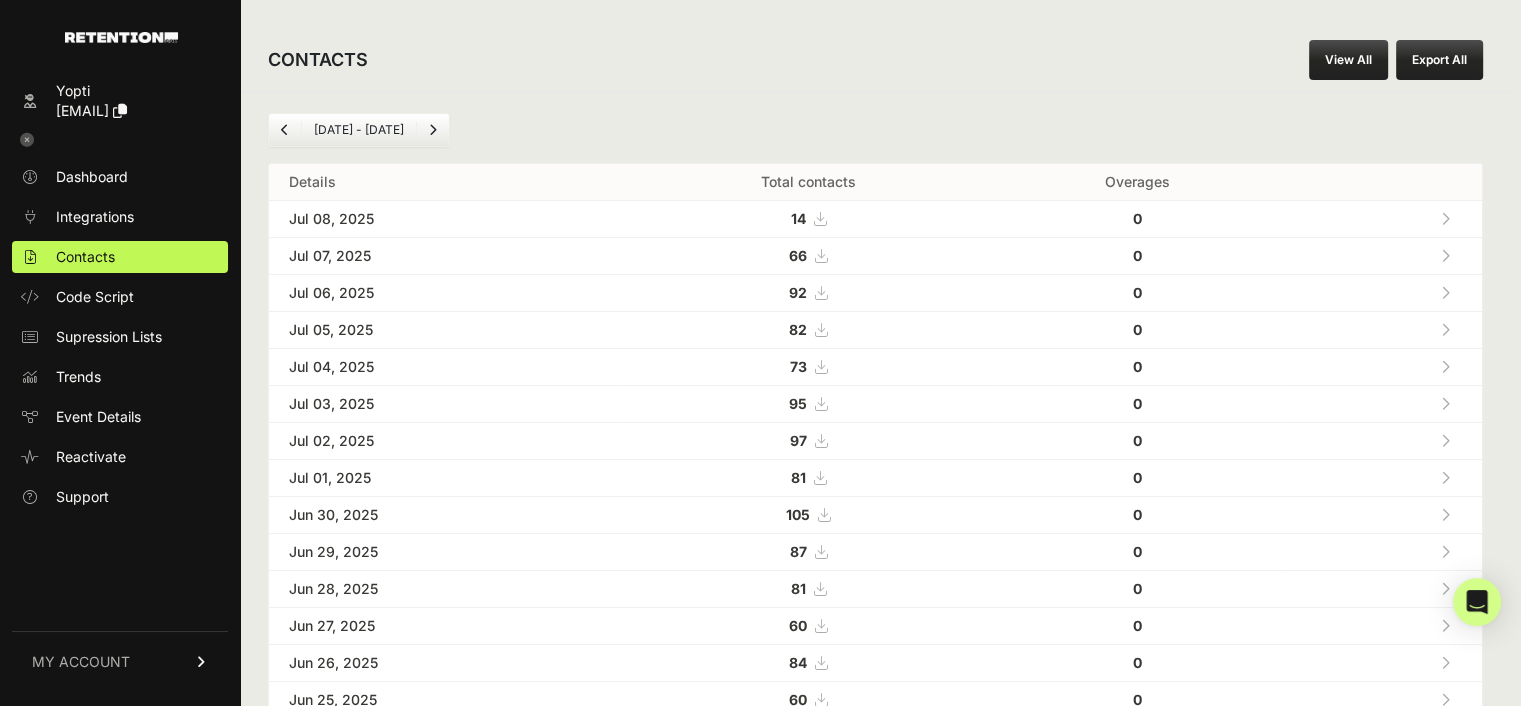 click on "View All" at bounding box center [1348, 60] 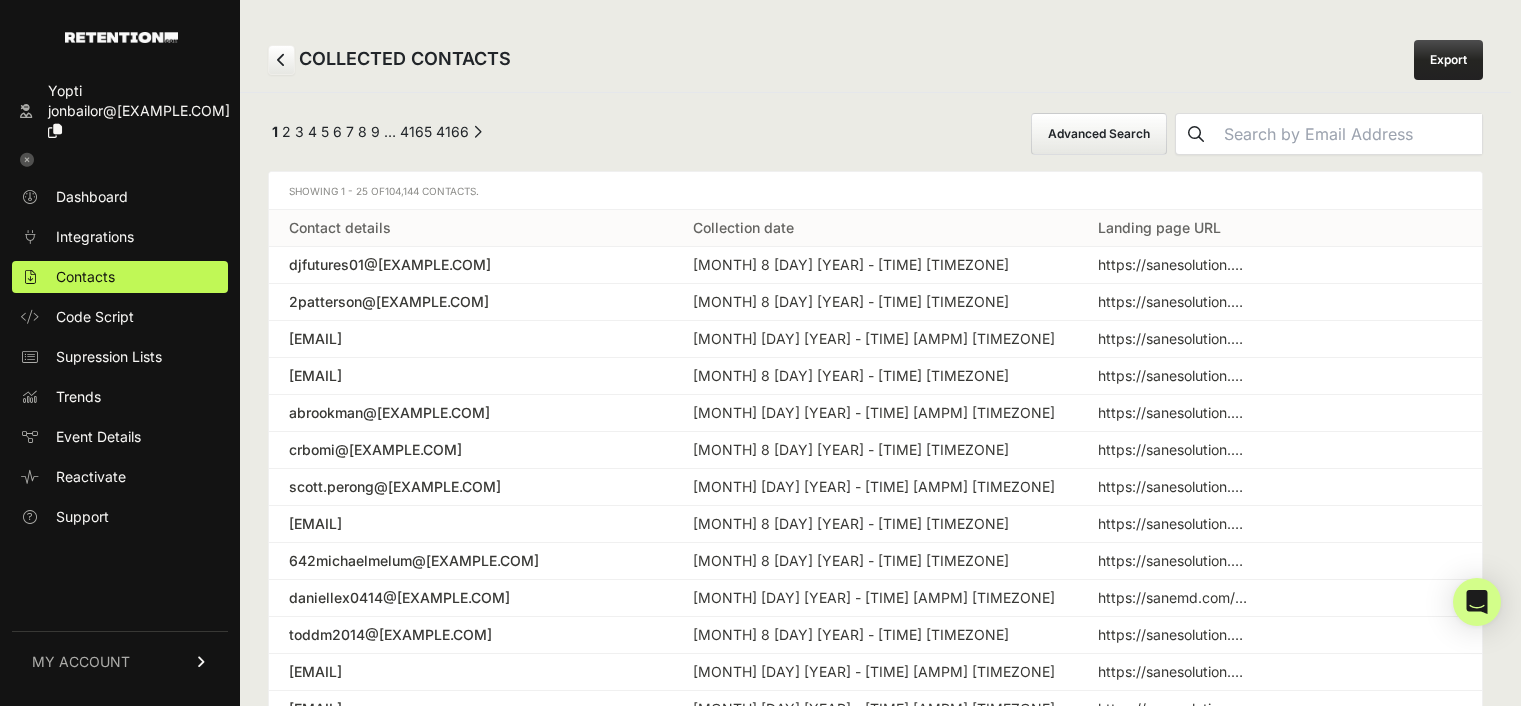 scroll, scrollTop: 0, scrollLeft: 0, axis: both 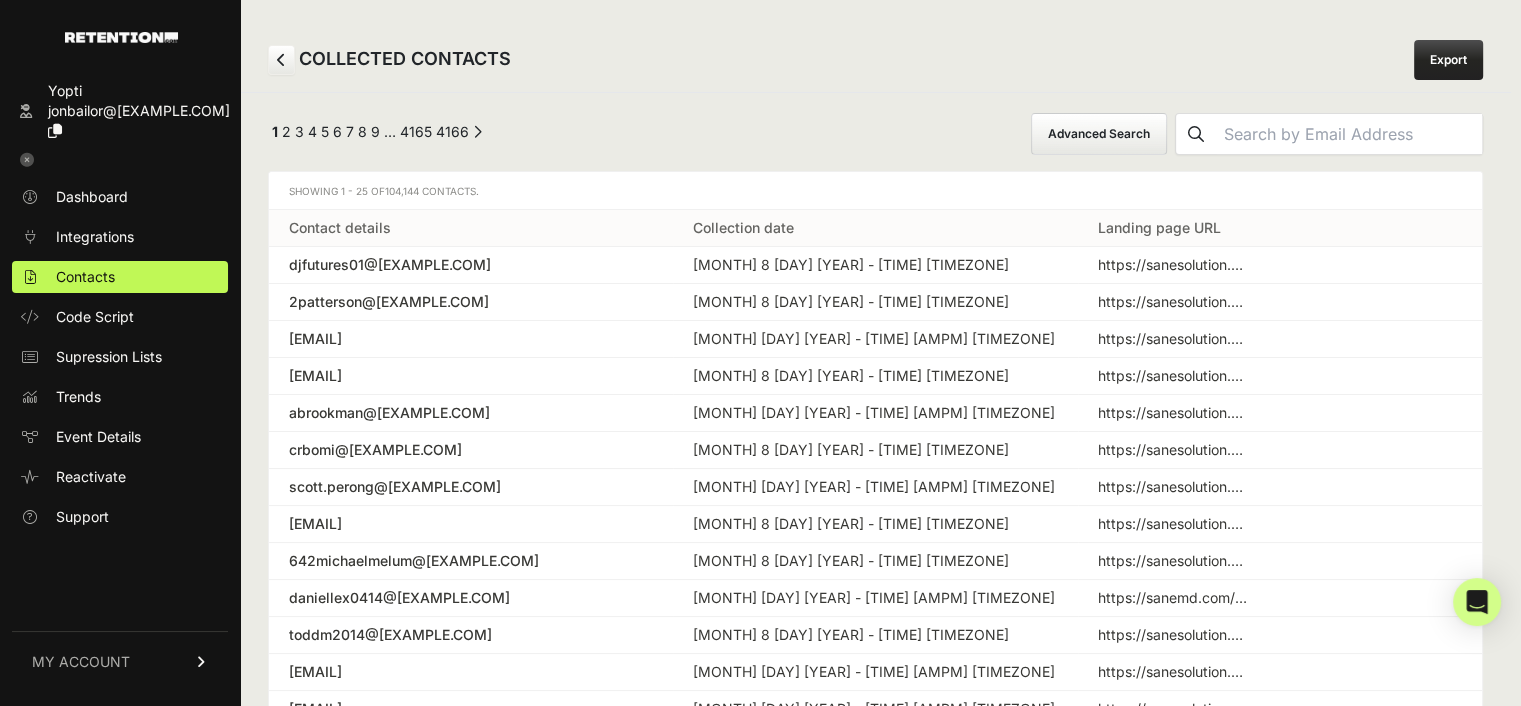 click on "Advanced Search" at bounding box center [1099, 134] 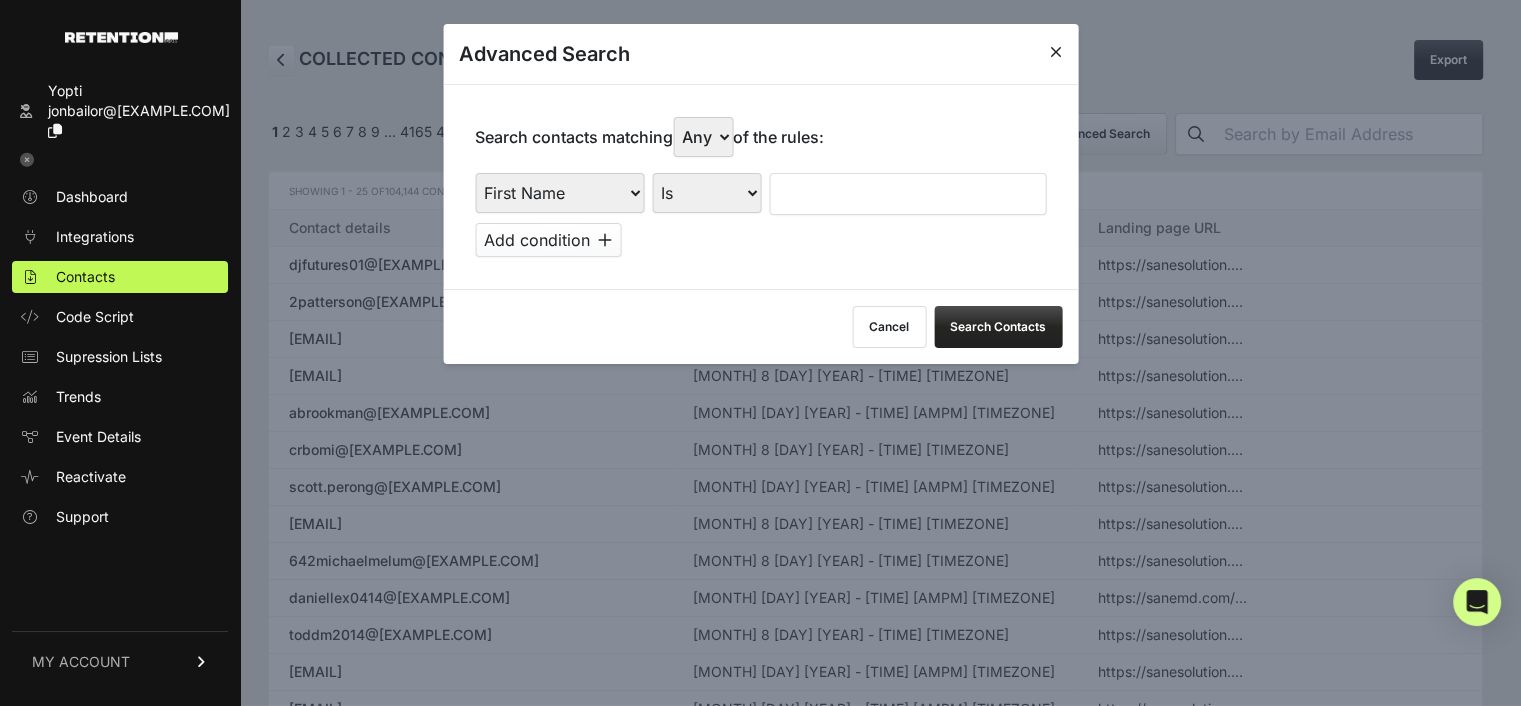 click on "First Name
Last Name
State
City
Email
Email Domain
Landing Domain
Landing Page URL
Referrer
Collection Date" at bounding box center [559, 193] 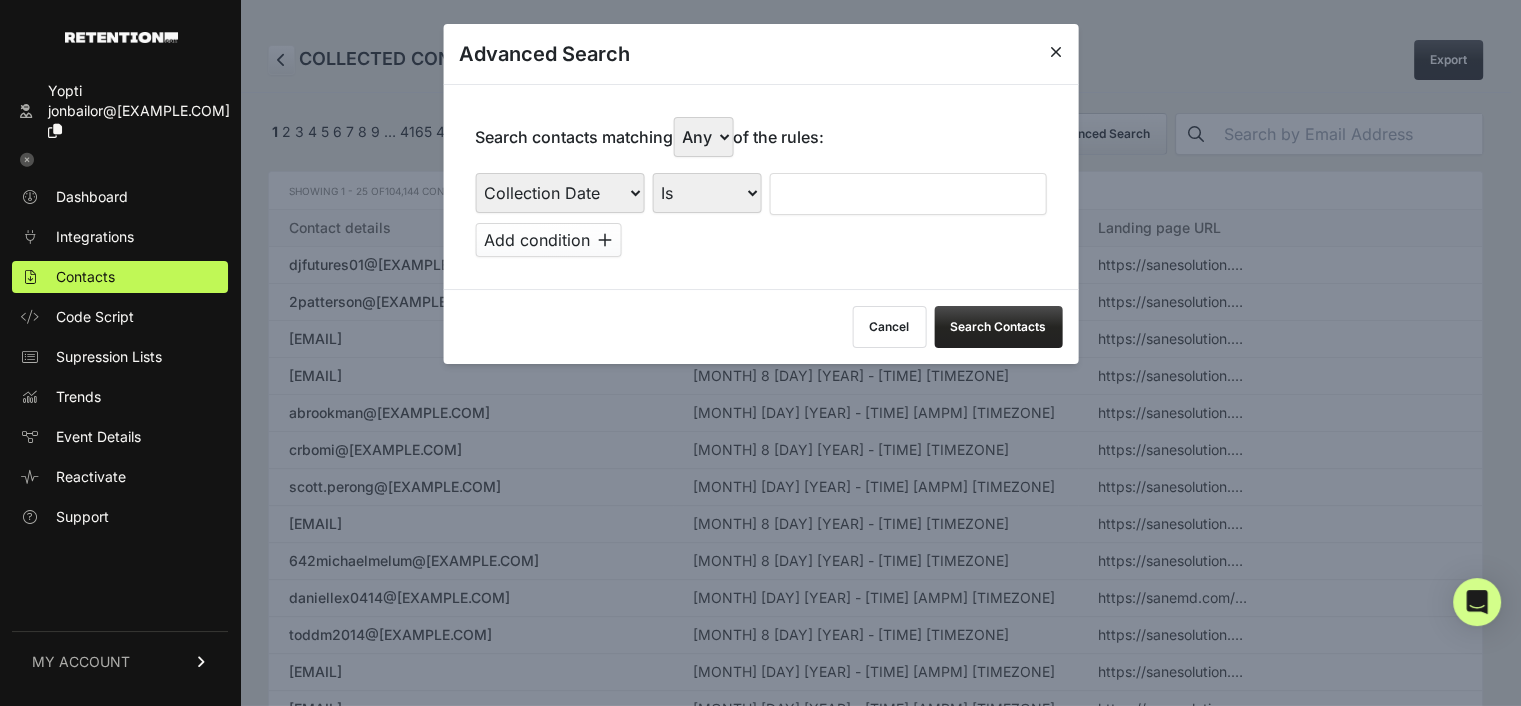 click on "First Name
Last Name
State
City
Email
Email Domain
Landing Domain
Landing Page URL
Referrer
Collection Date" at bounding box center [559, 193] 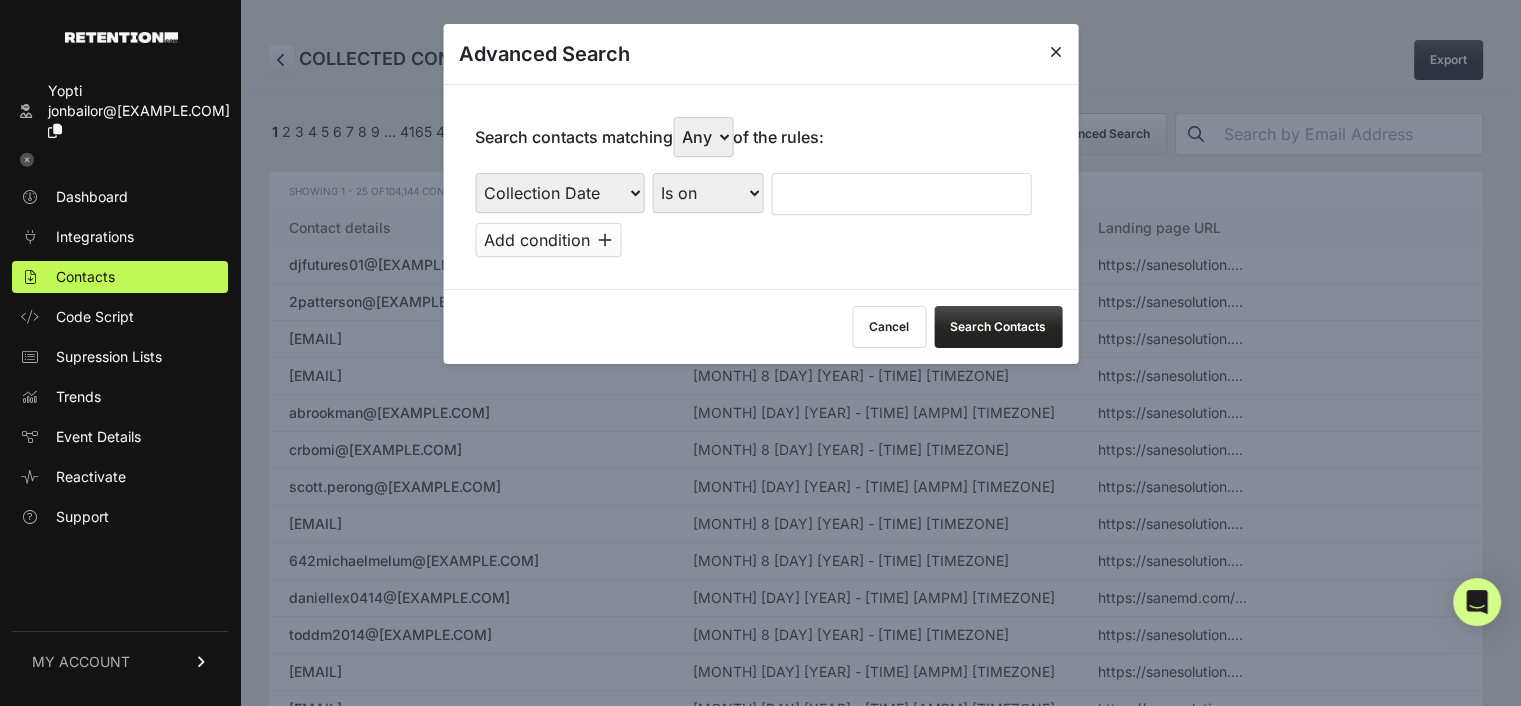 click on "Is on Is between" at bounding box center (707, 193) 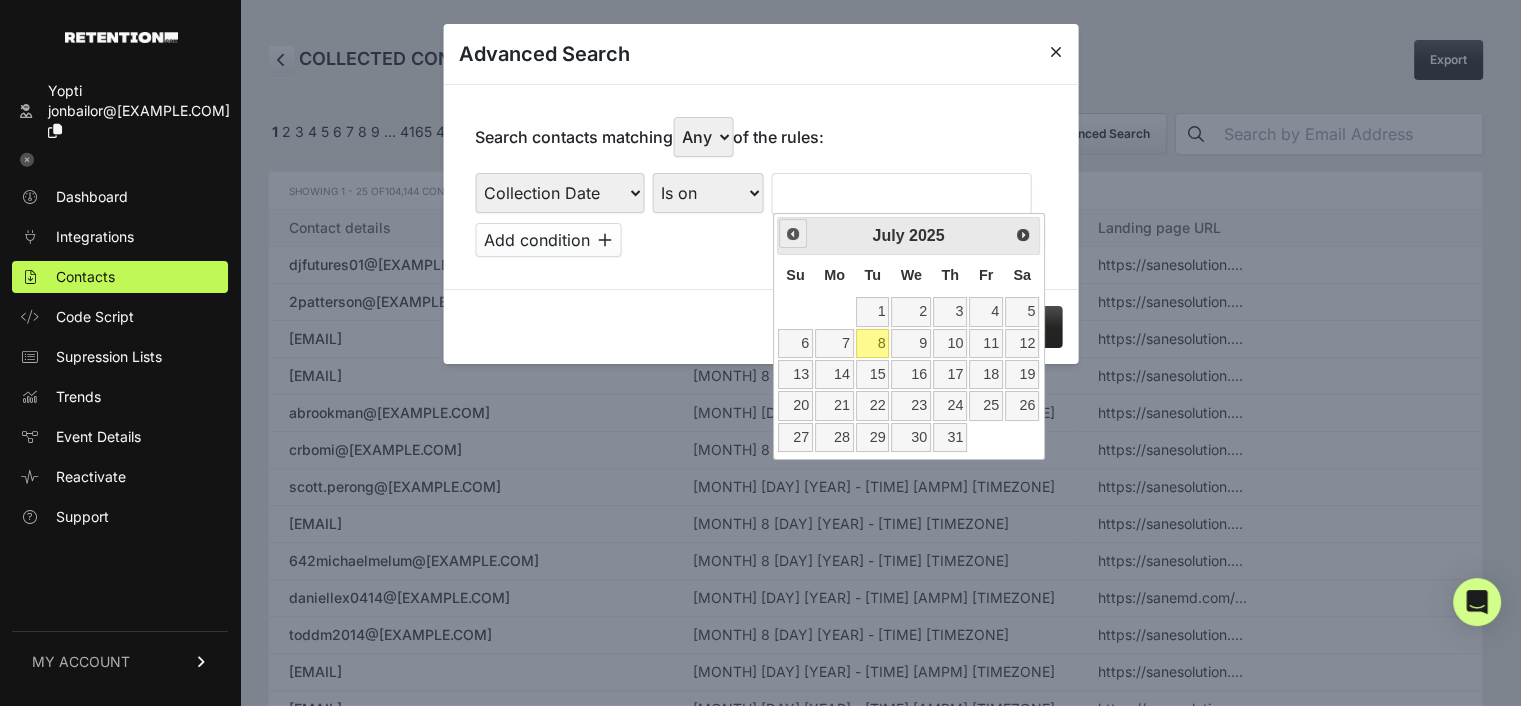 click on "Prev" at bounding box center [793, 234] 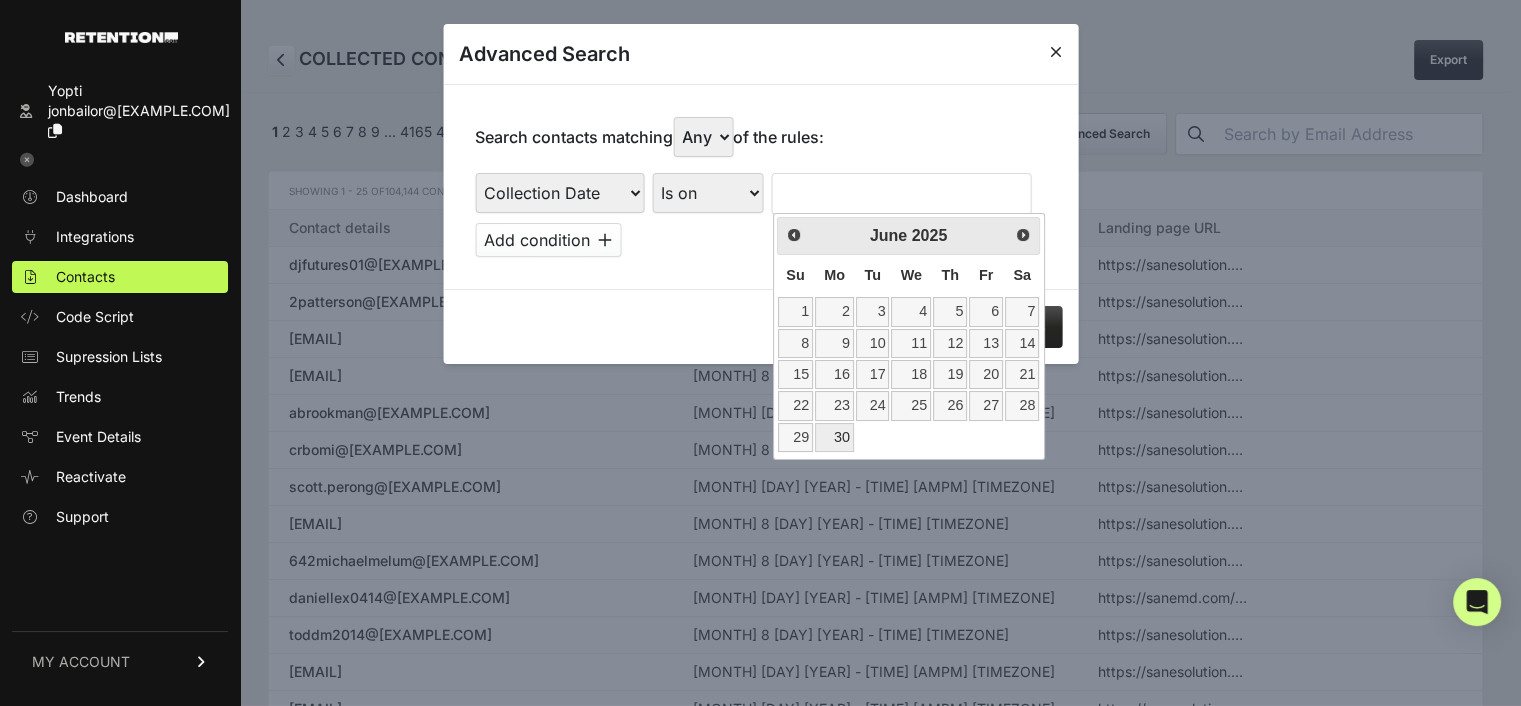 click on "30" at bounding box center [834, 437] 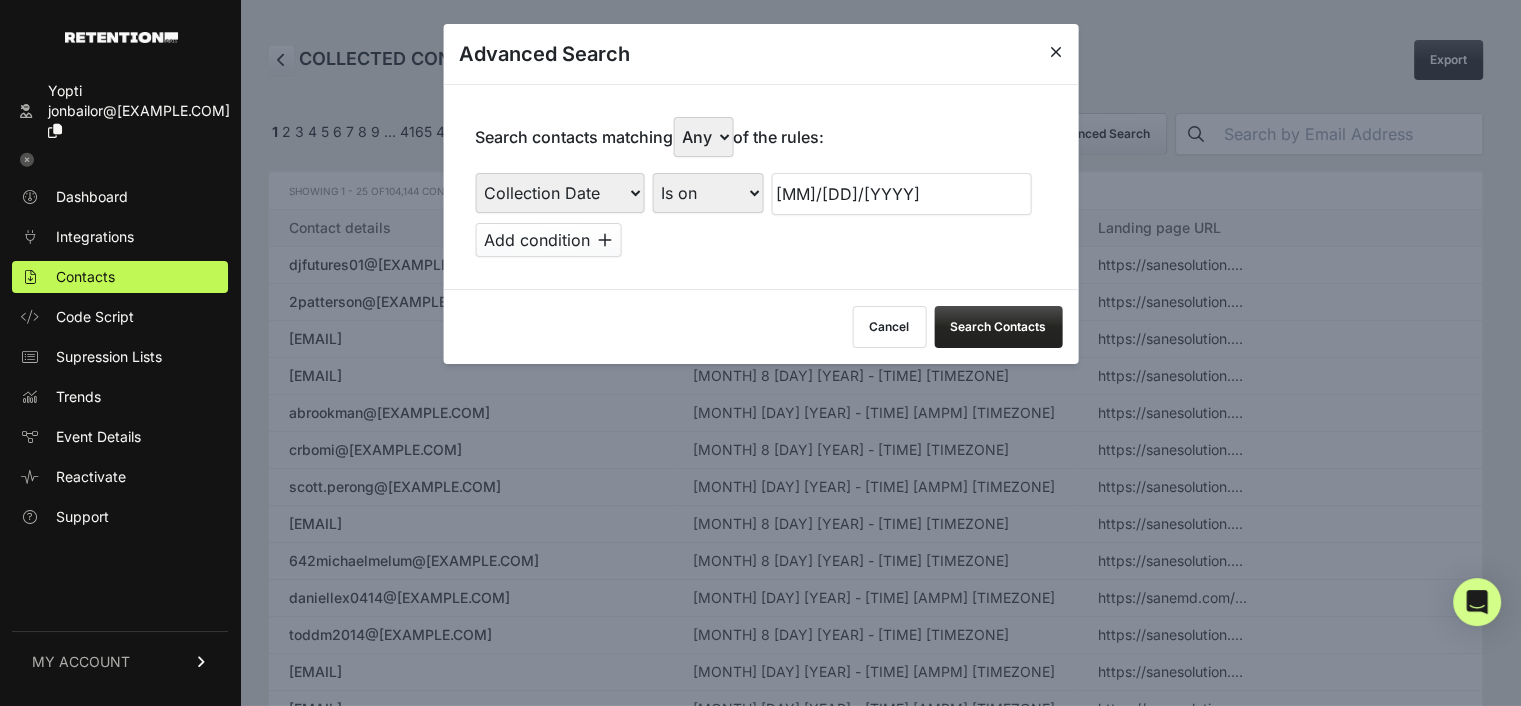 click on "Add condition" at bounding box center [548, 240] 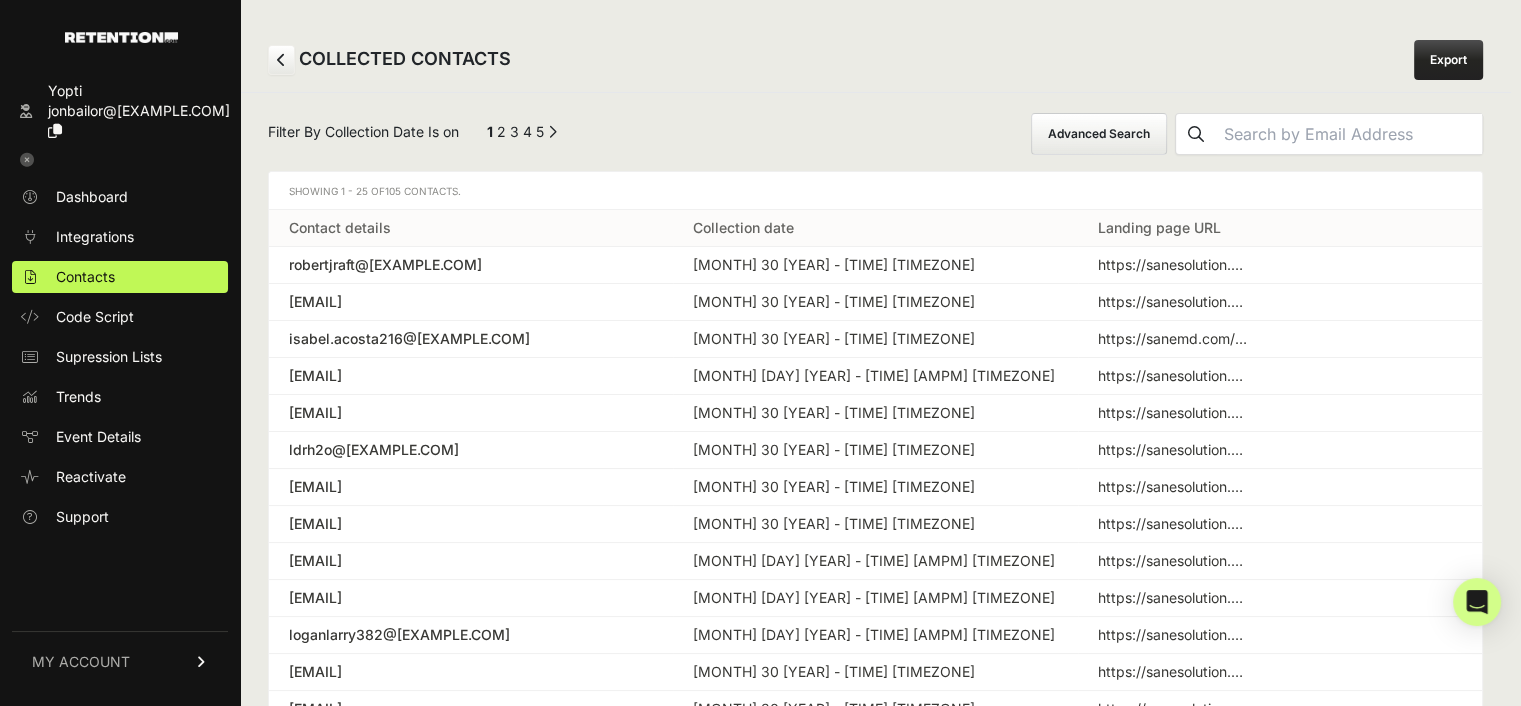 click on "Advanced Search" at bounding box center (1099, 134) 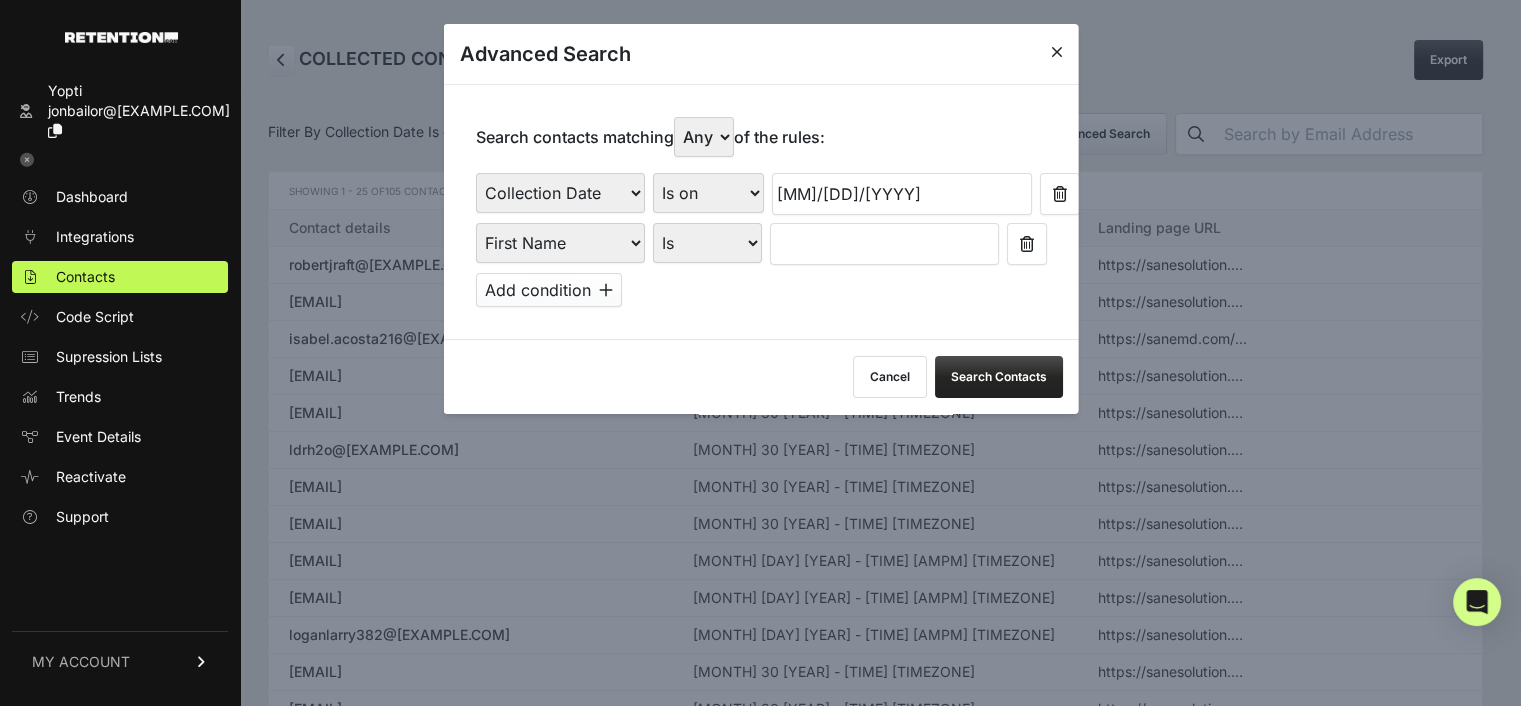 click on "First Name
Last Name
State
City
Email
Email Domain
Landing Domain
Landing Page URL
Referrer
Collection Date" at bounding box center (559, 243) 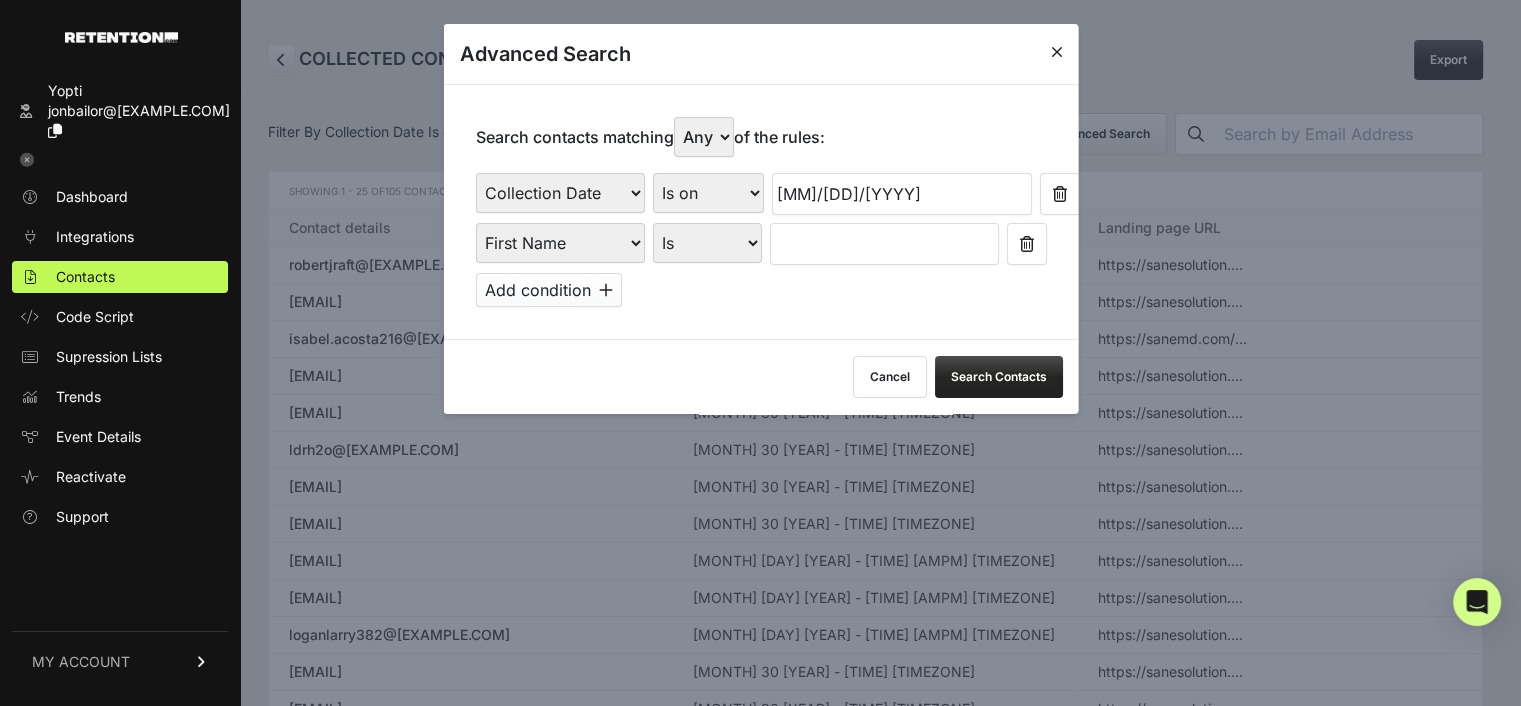 select on "file_date" 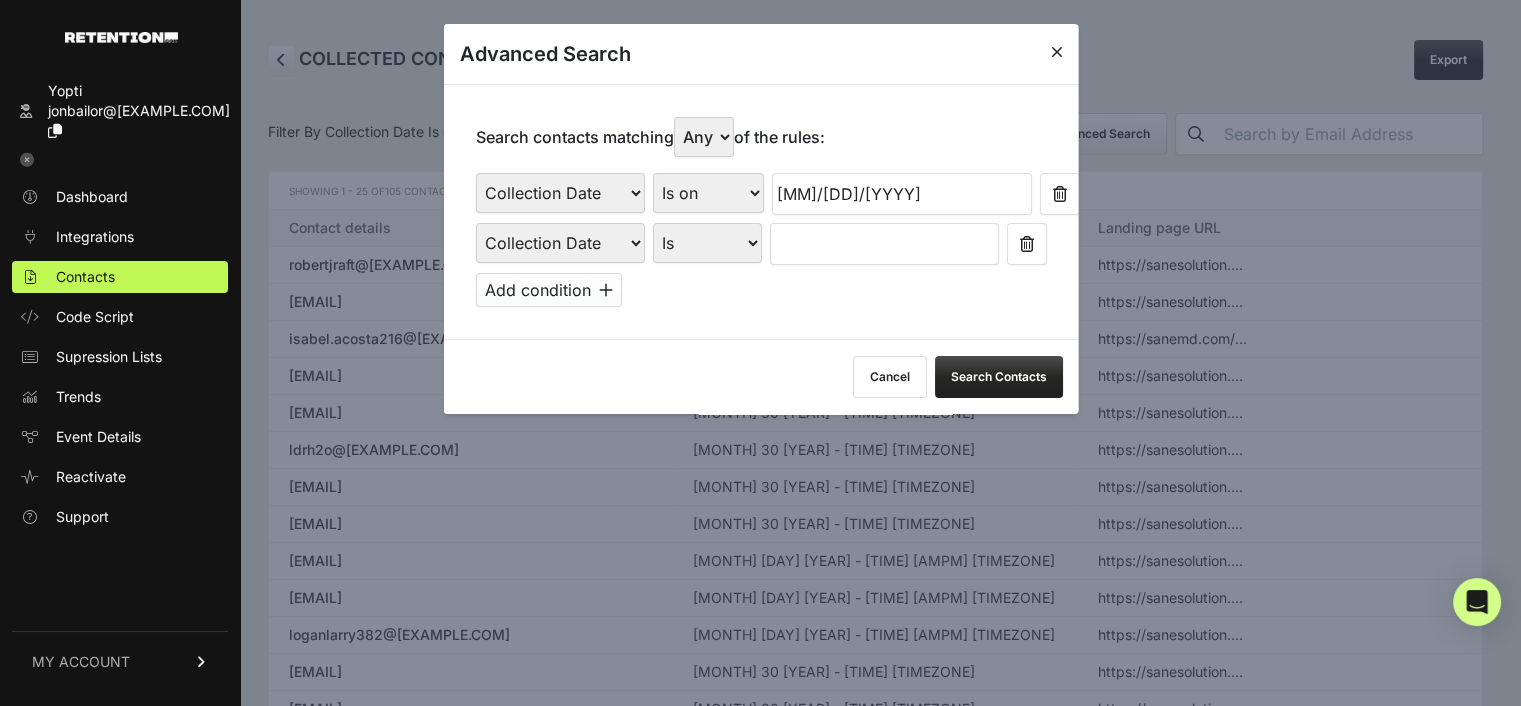 click on "First Name
Last Name
State
City
Email
Email Domain
Landing Domain
Landing Page URL
Referrer
Collection Date" at bounding box center (559, 243) 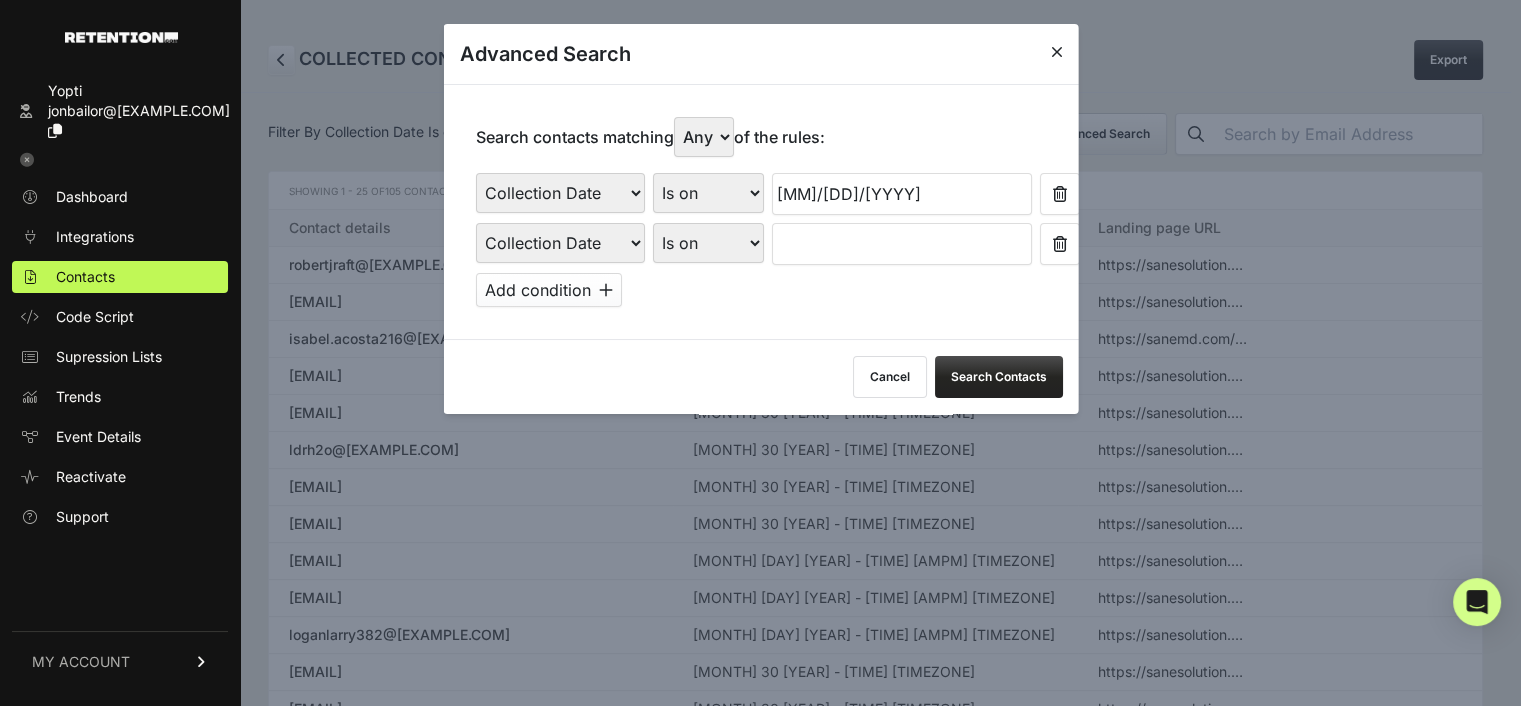 click at bounding box center (901, 244) 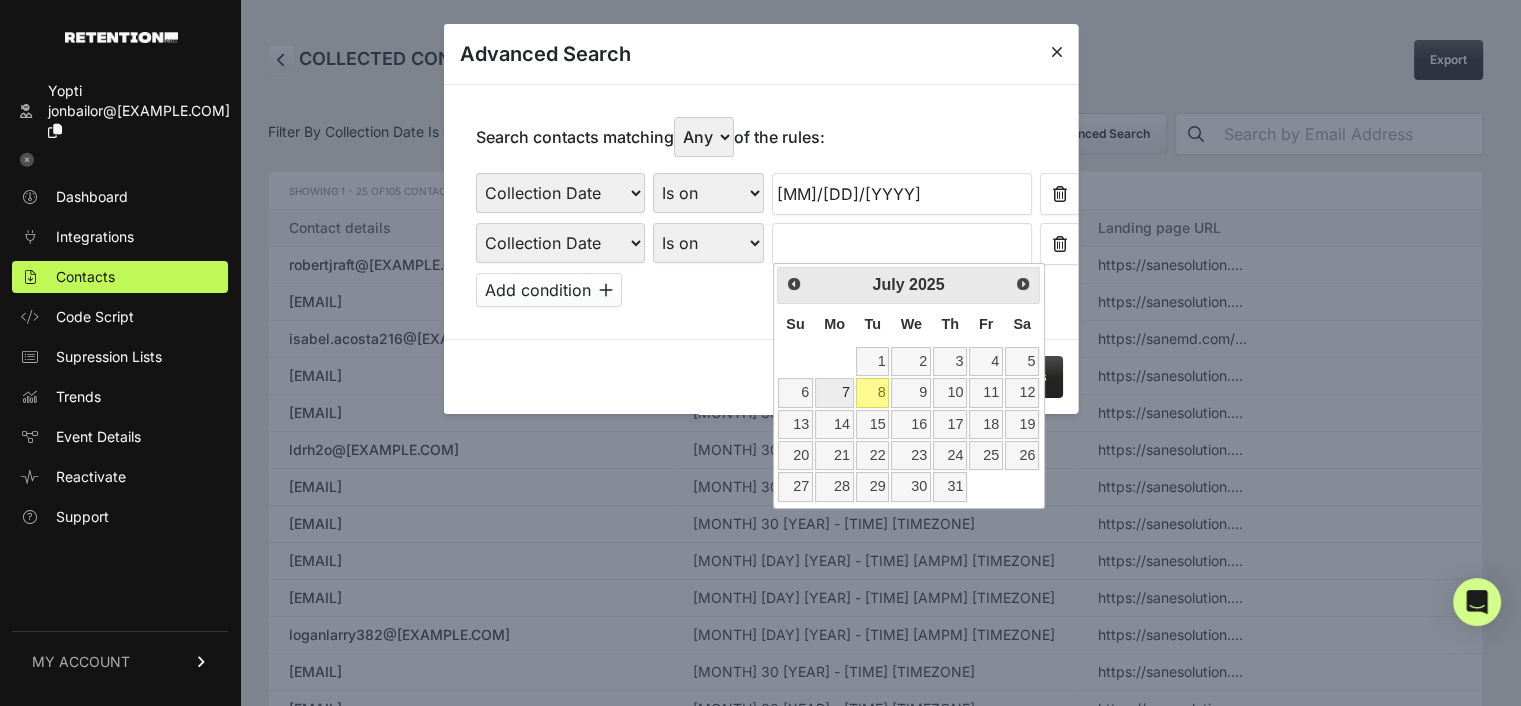 click on "7" at bounding box center [834, 392] 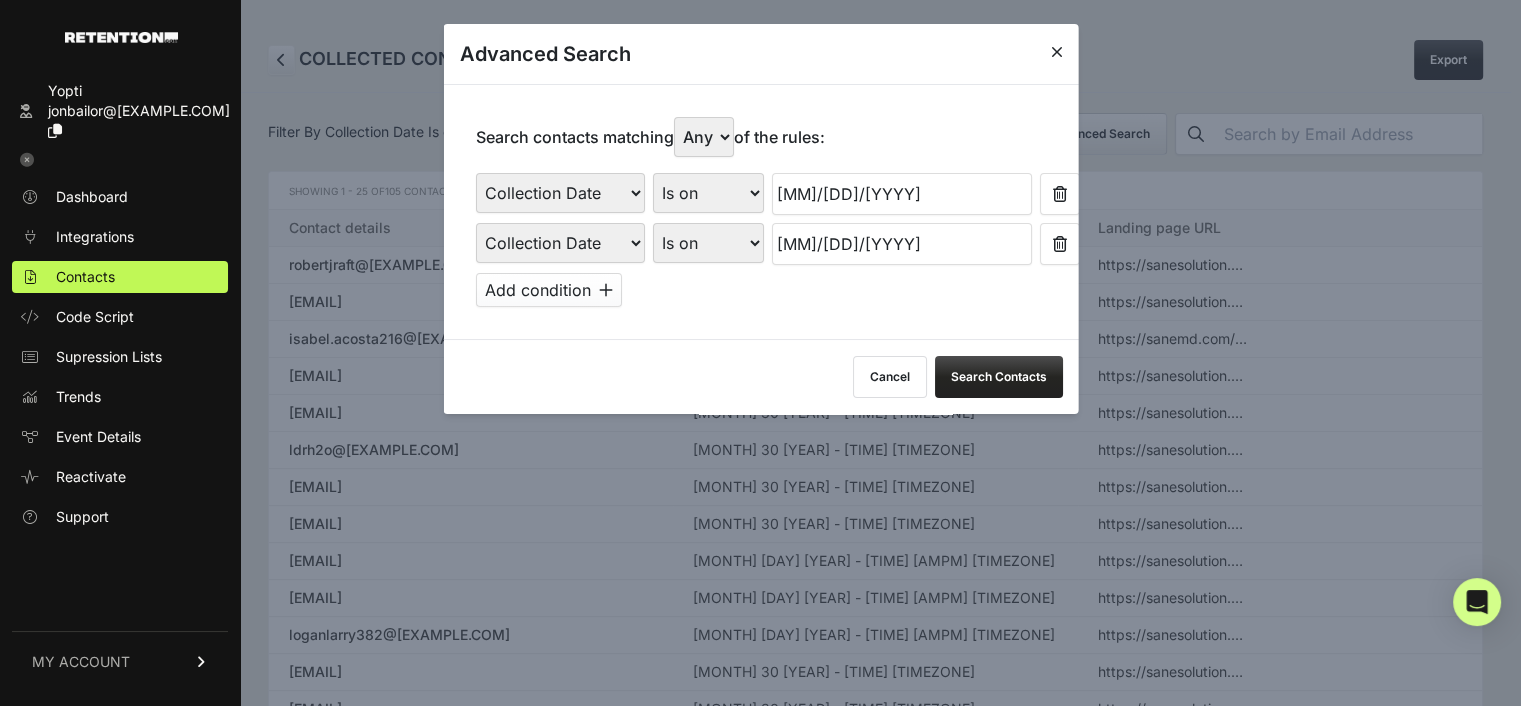 click on "Search Contacts" at bounding box center (998, 377) 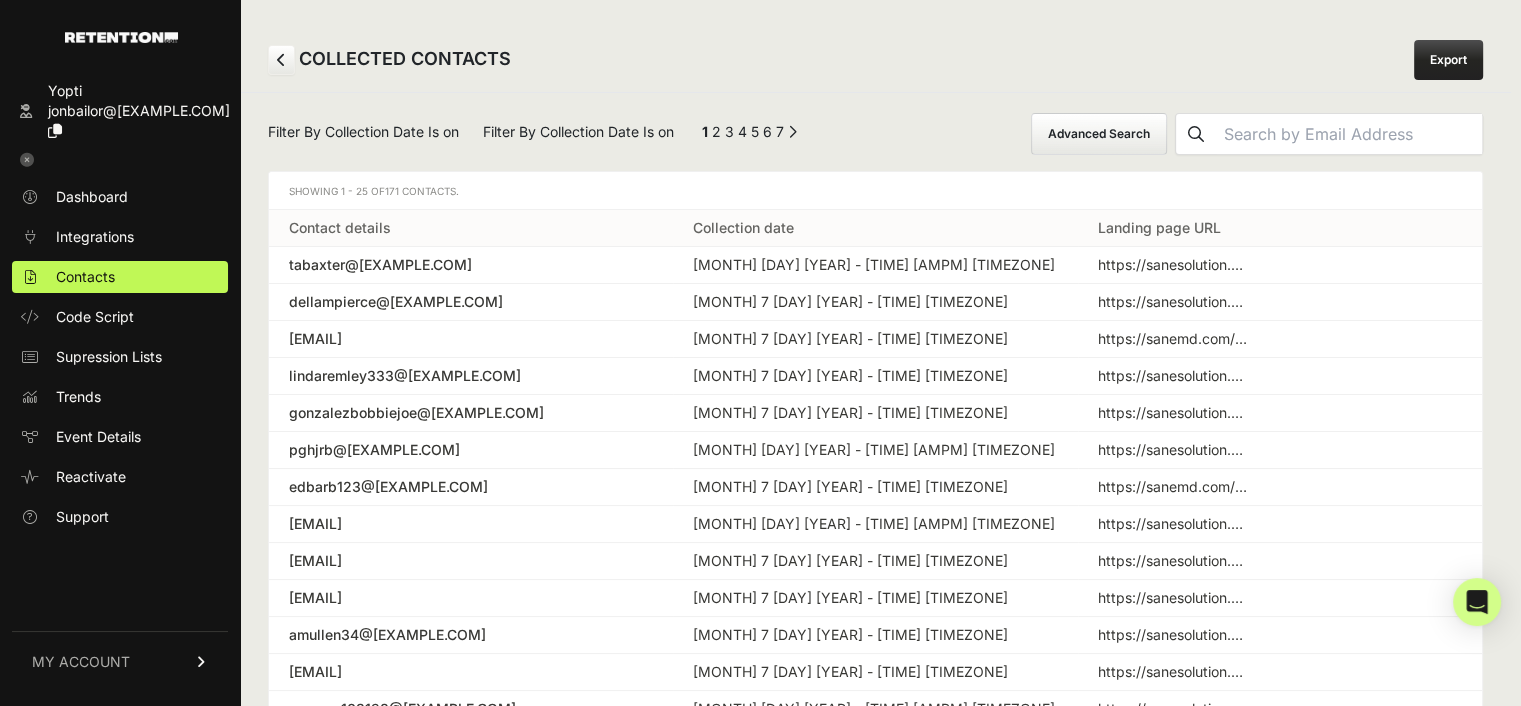 click on "Export" at bounding box center [1448, 60] 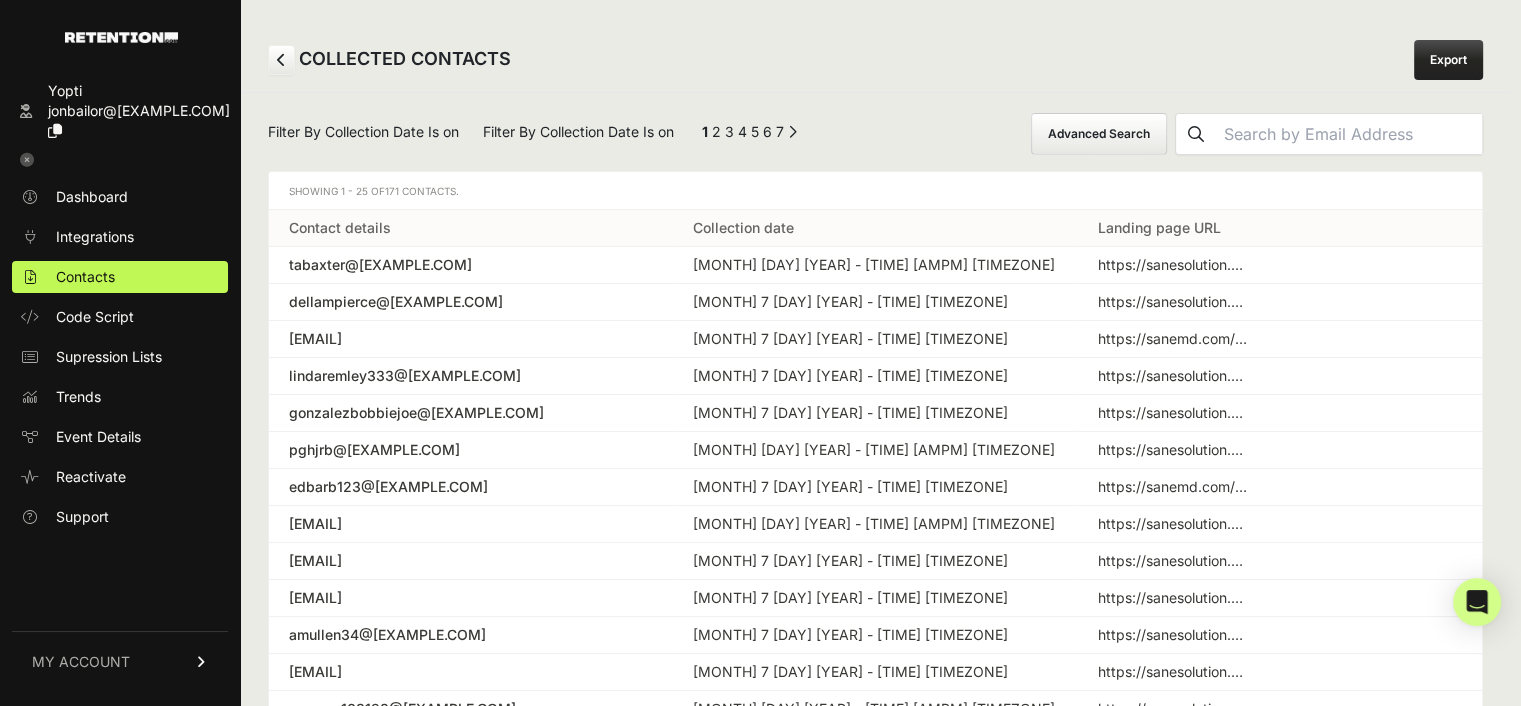 drag, startPoint x: 1164, startPoint y: 126, endPoint x: 1165, endPoint y: 162, distance: 36.013885 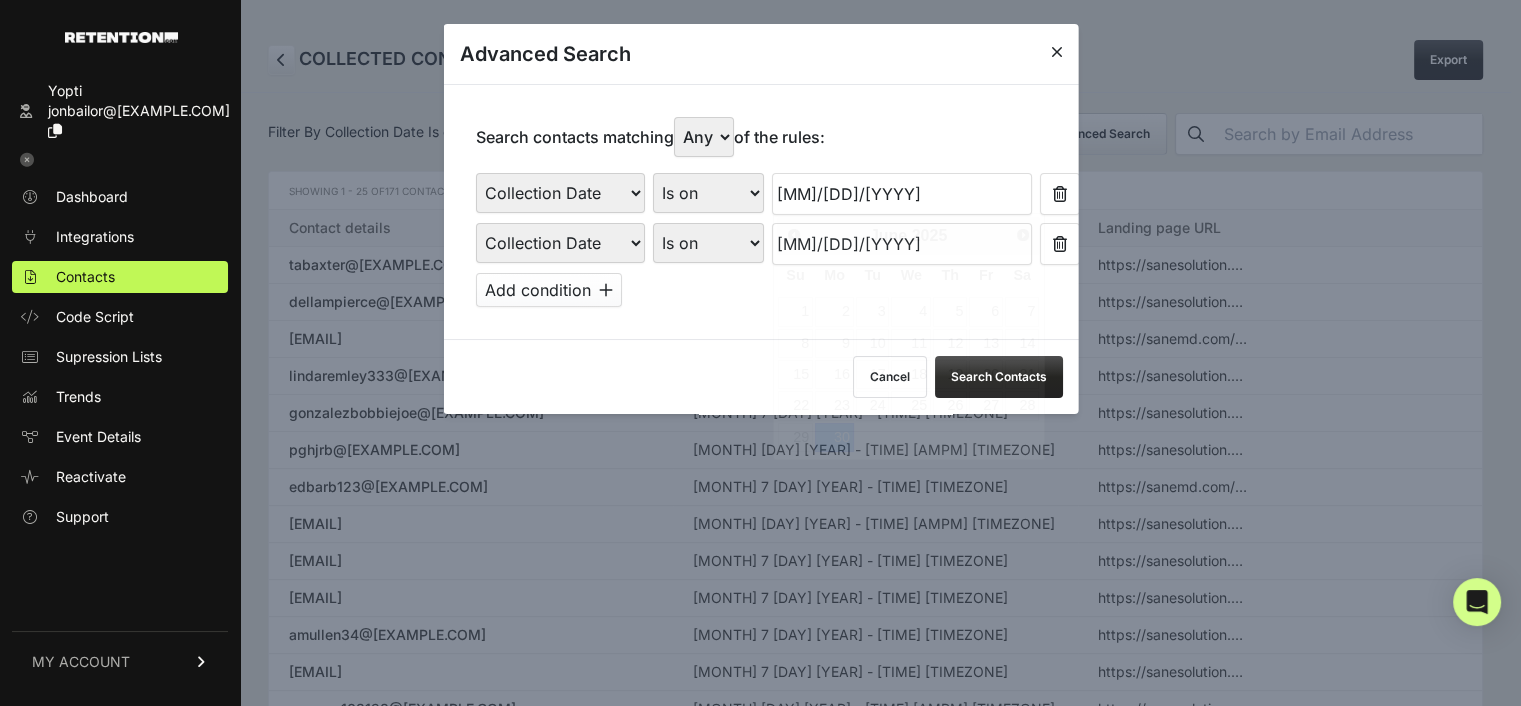 click on "[MM]/[DD]/[YYYY]" at bounding box center [901, 194] 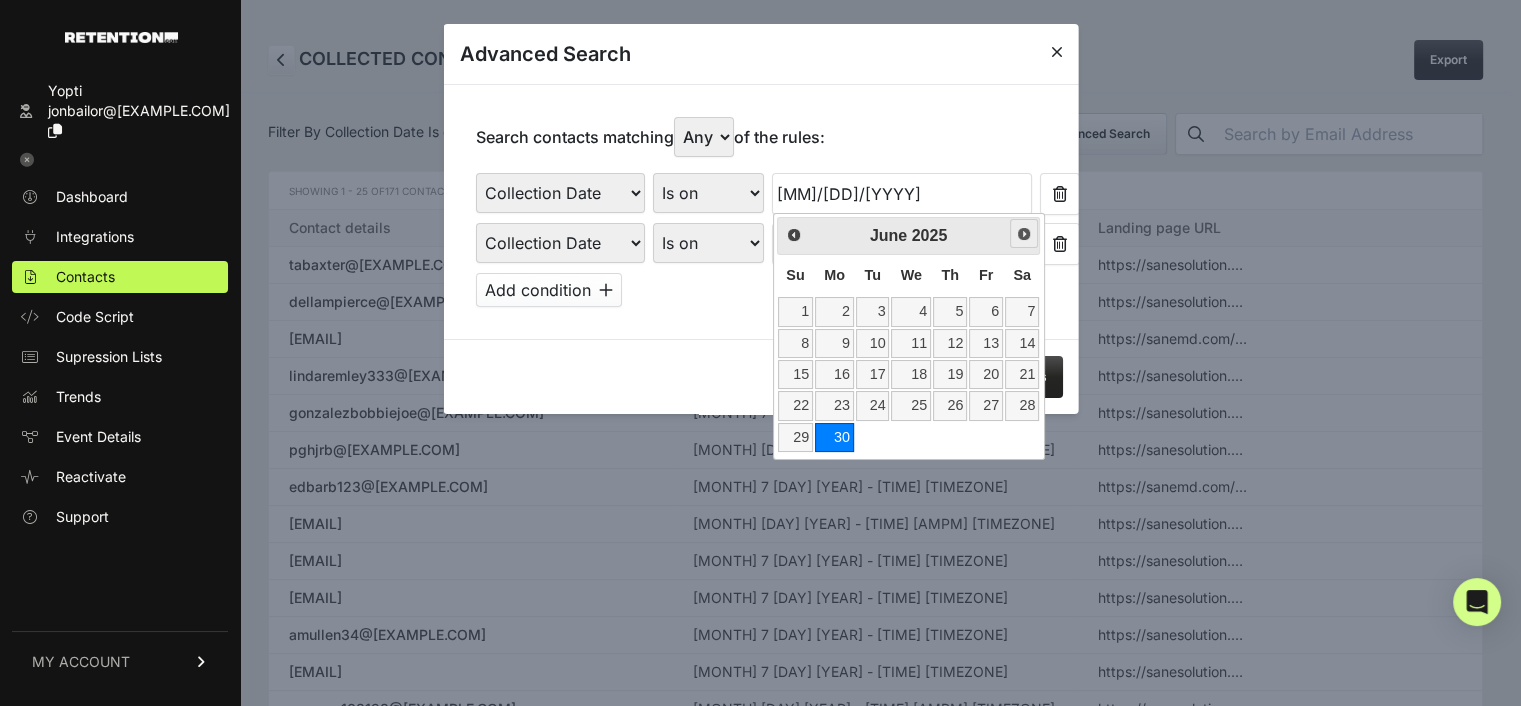 click on "Next" at bounding box center (1024, 233) 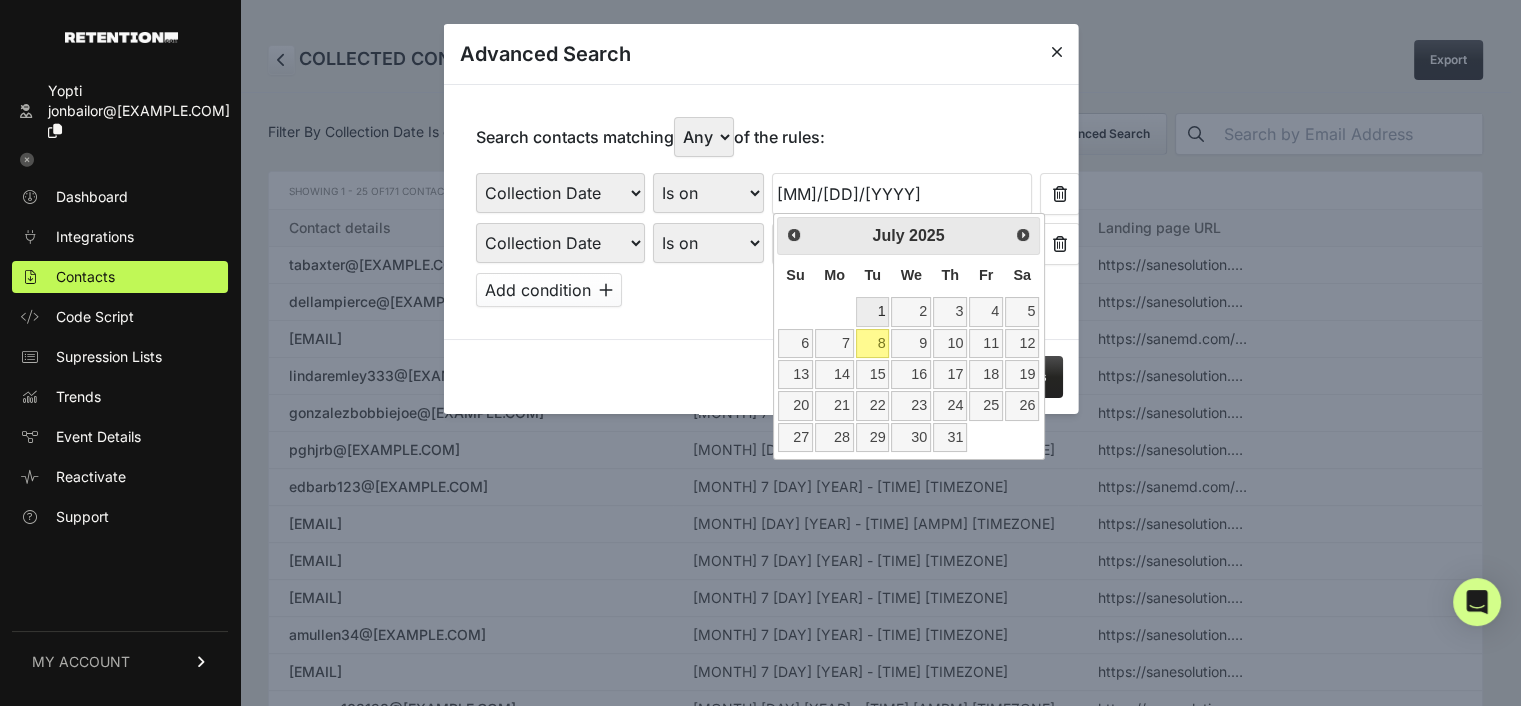 click on "1" at bounding box center (873, 311) 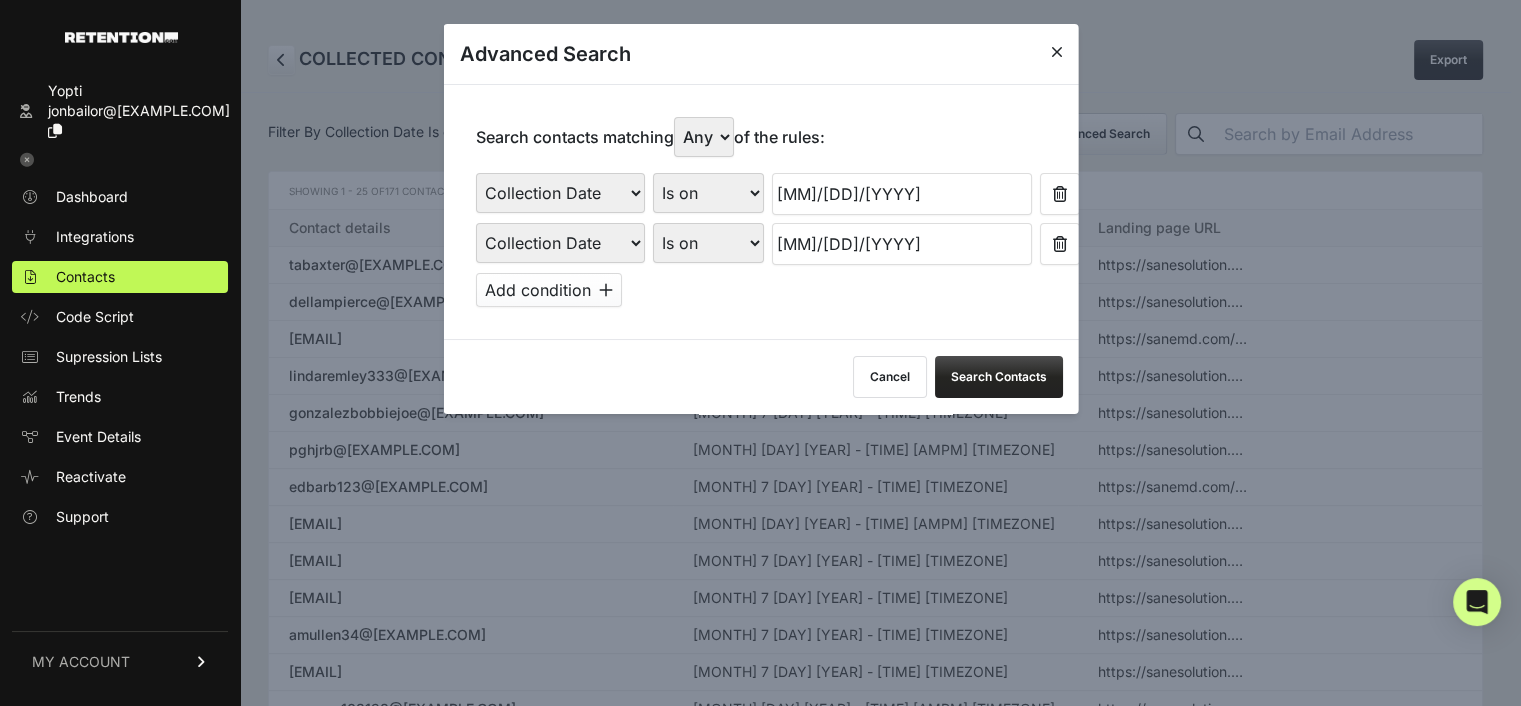 click at bounding box center (1059, 244) 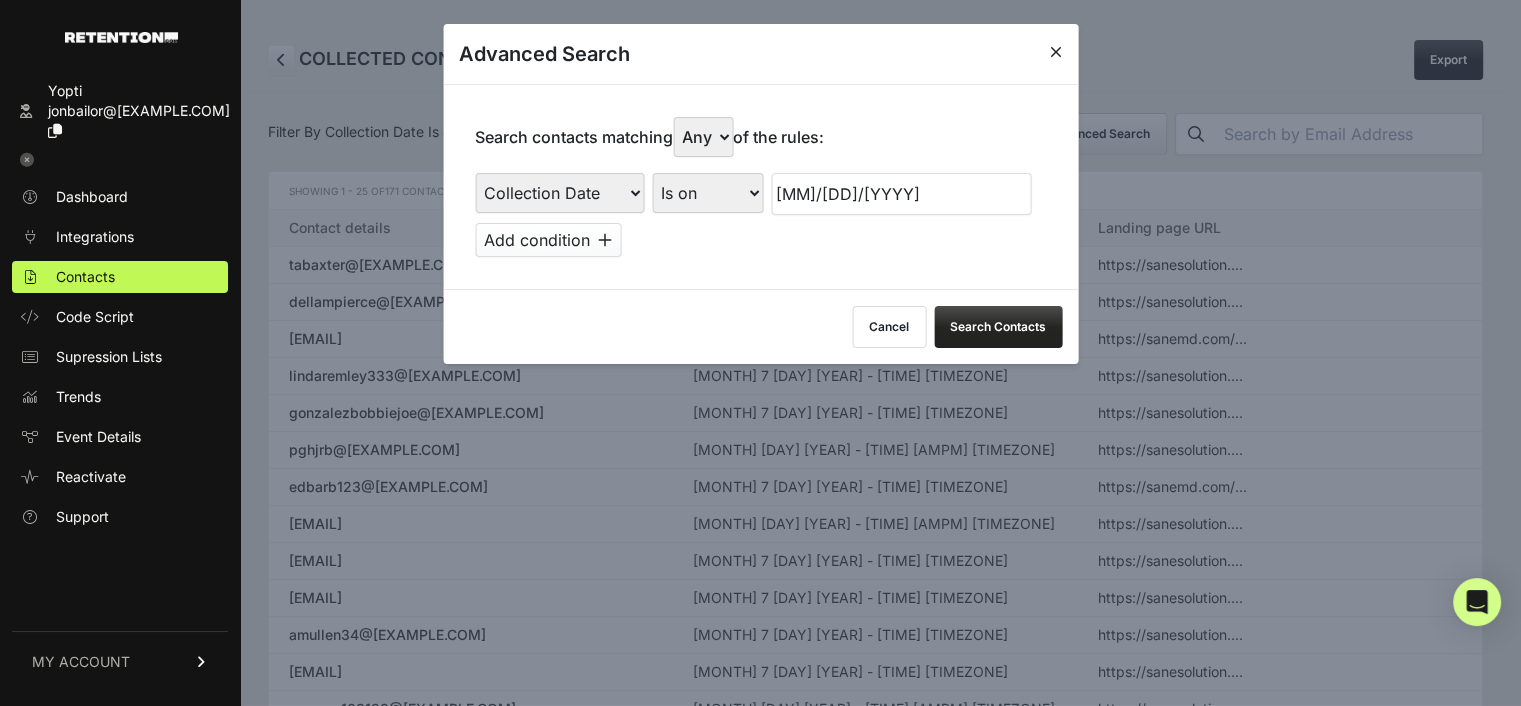 click on "Search Contacts" at bounding box center (998, 327) 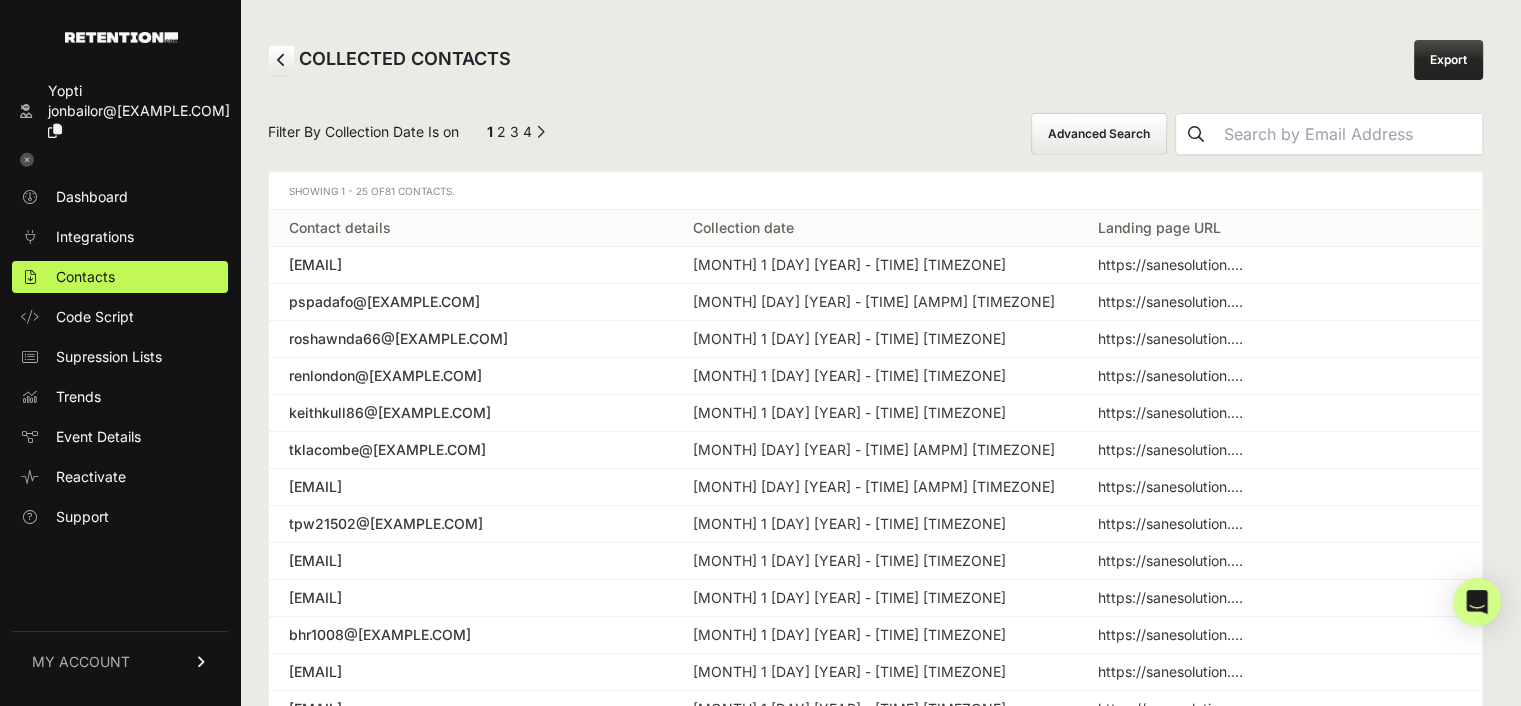 click on "Export" at bounding box center [1448, 60] 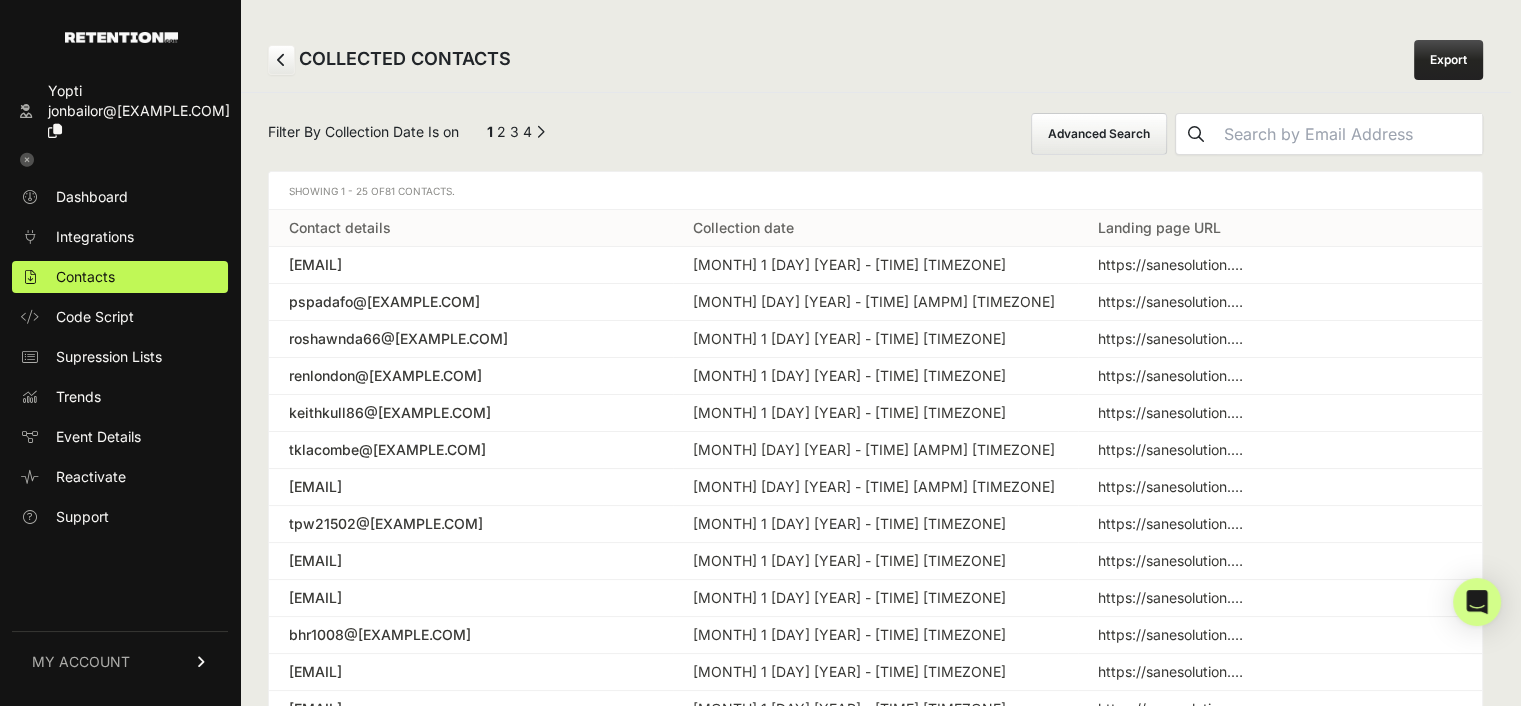 click on "Advanced Search" at bounding box center (1099, 134) 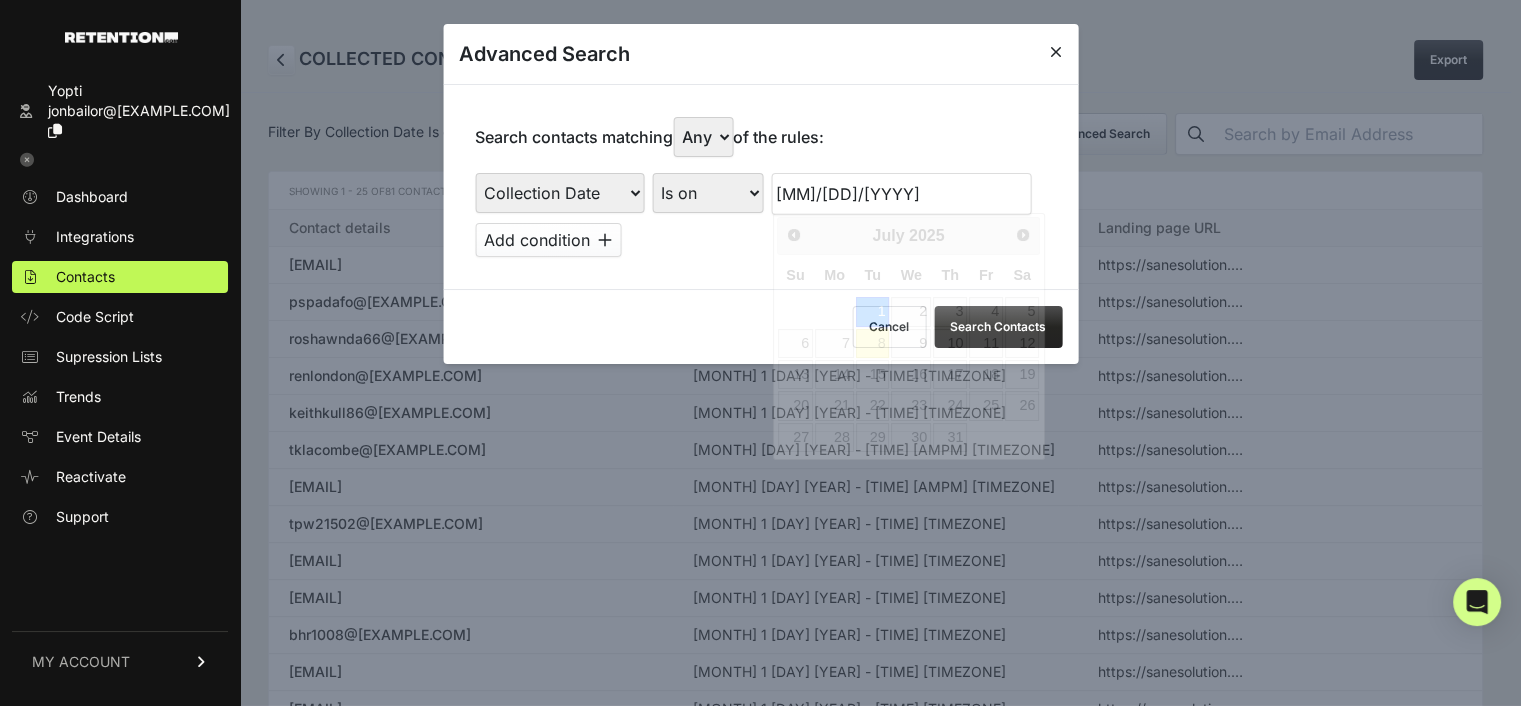 click on "[MM]/[DD]/[YYYY]" at bounding box center [901, 194] 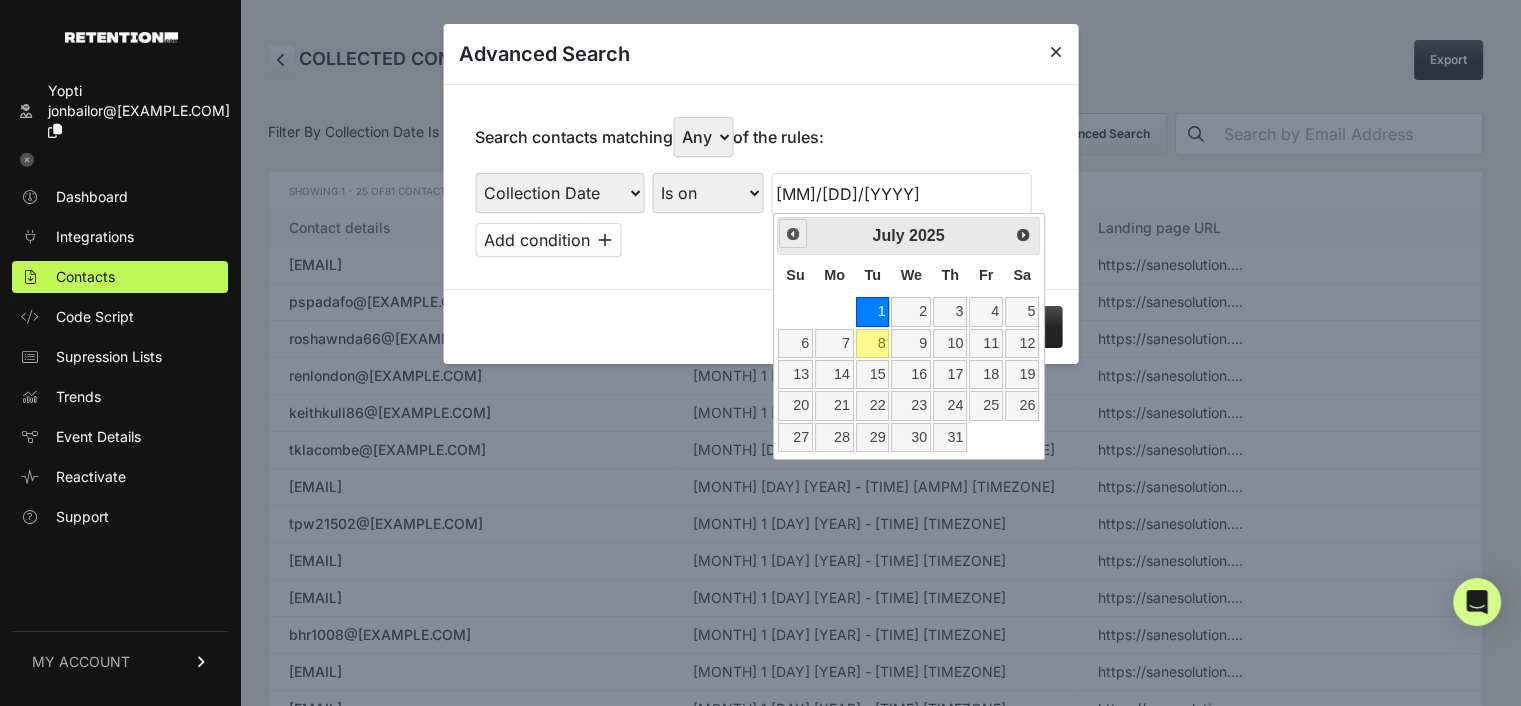 click on "Prev" at bounding box center (793, 234) 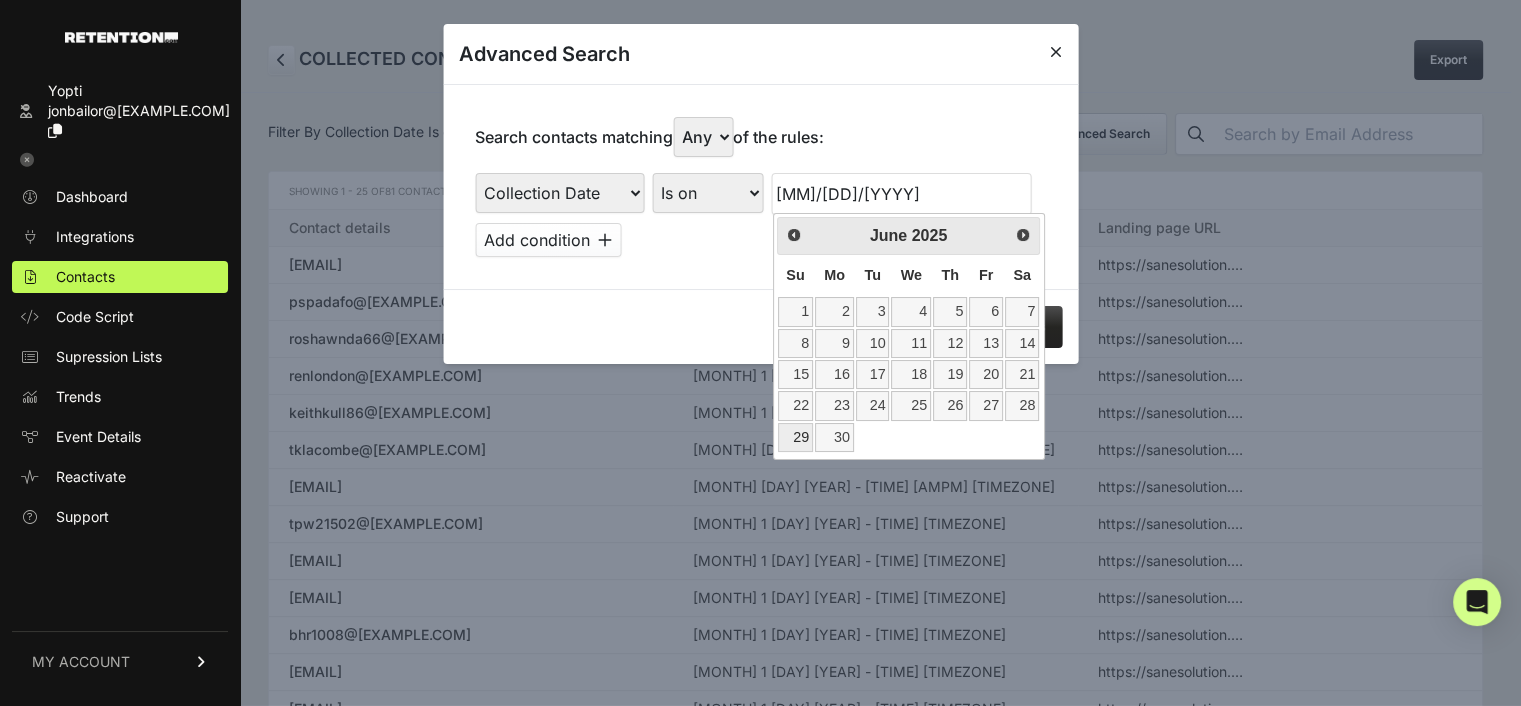 click on "29" at bounding box center [795, 437] 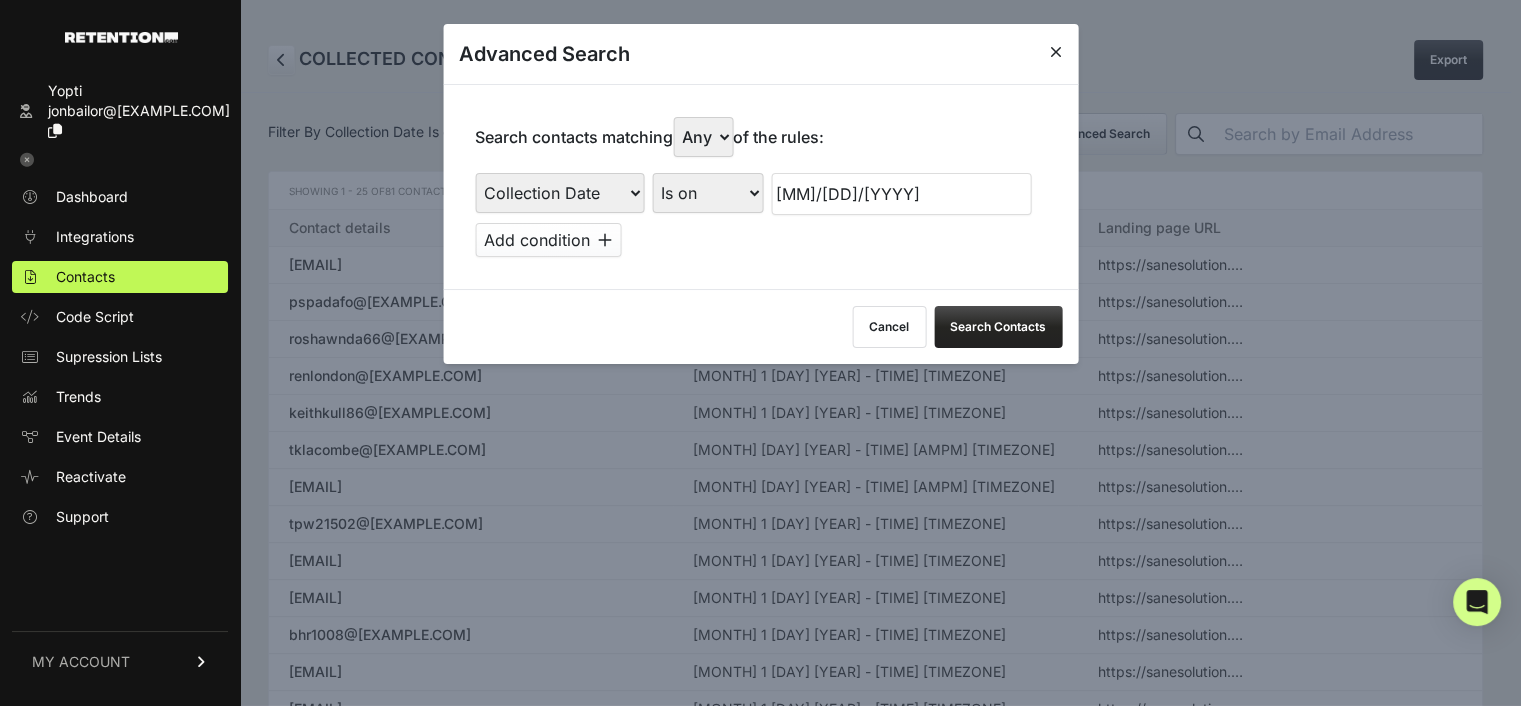 click at bounding box center [605, 240] 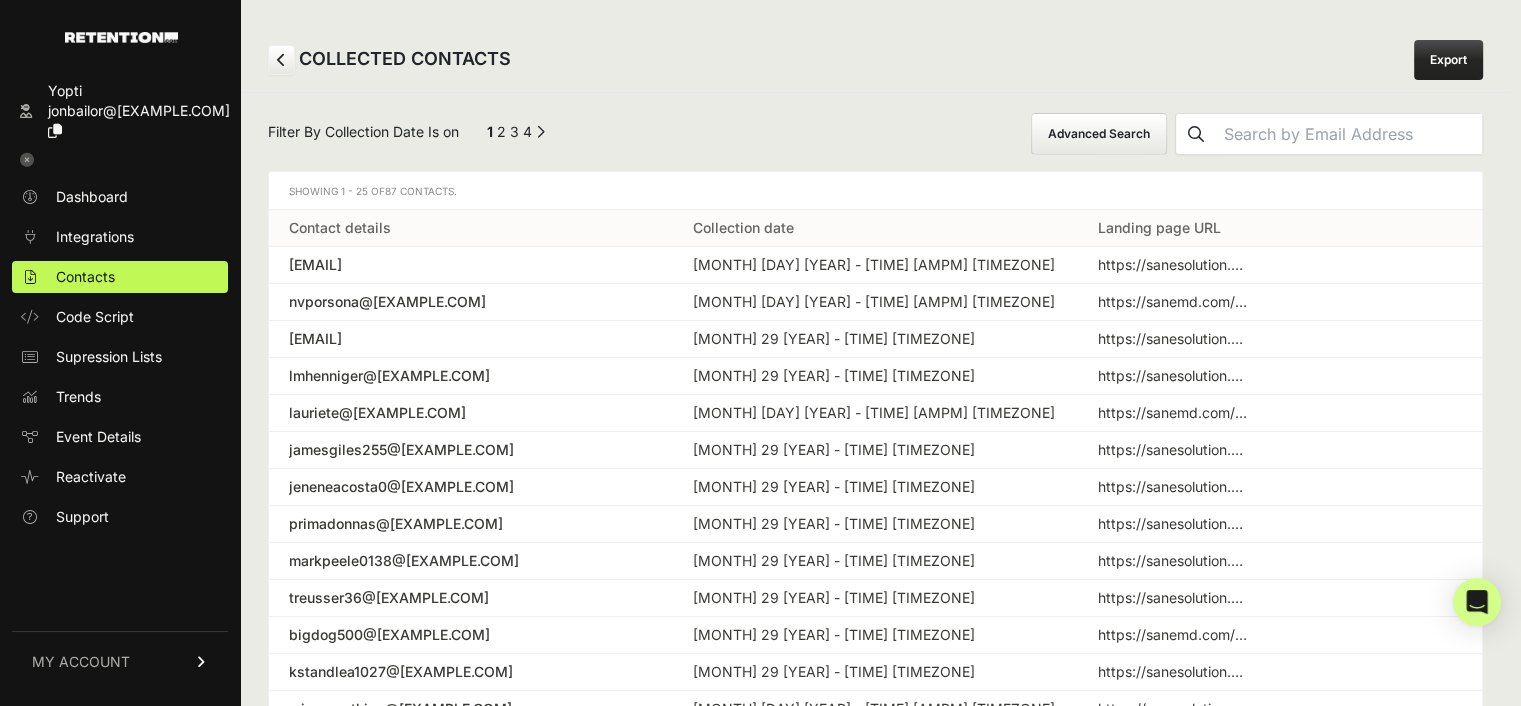 click on "Advanced Search" at bounding box center (1099, 134) 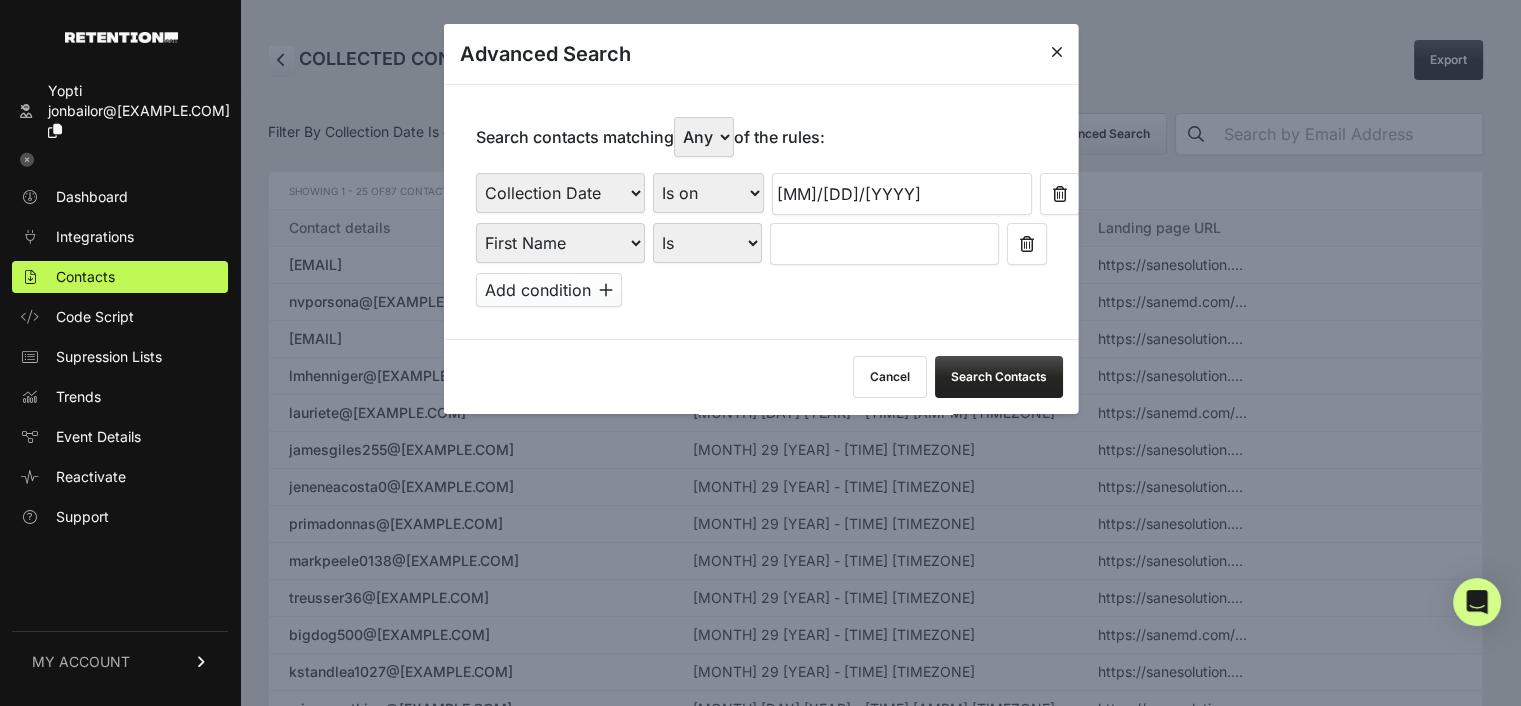 click on "First Name
Last Name
State
City
Email
Email Domain
Landing Domain
Landing Page URL
Referrer
Collection Date" at bounding box center [559, 243] 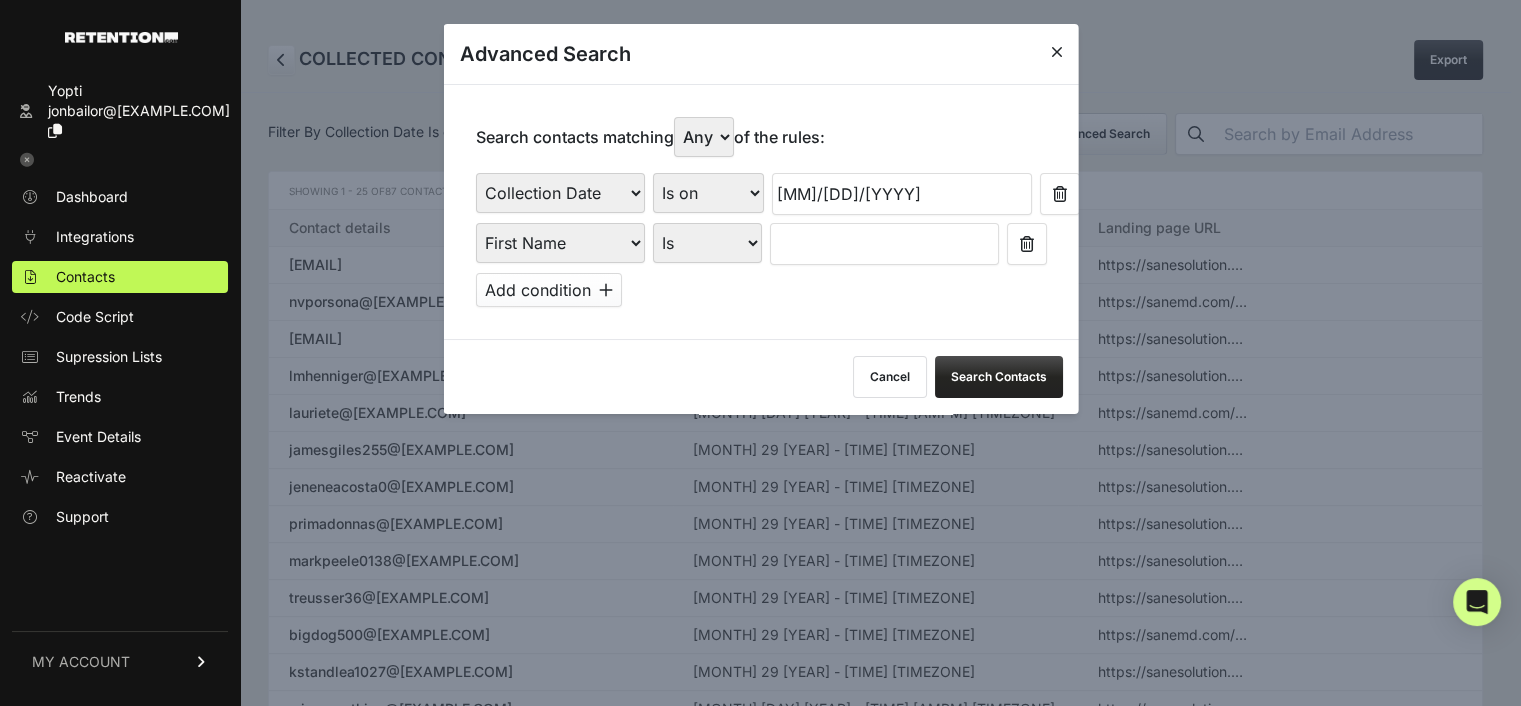 select on "file_date" 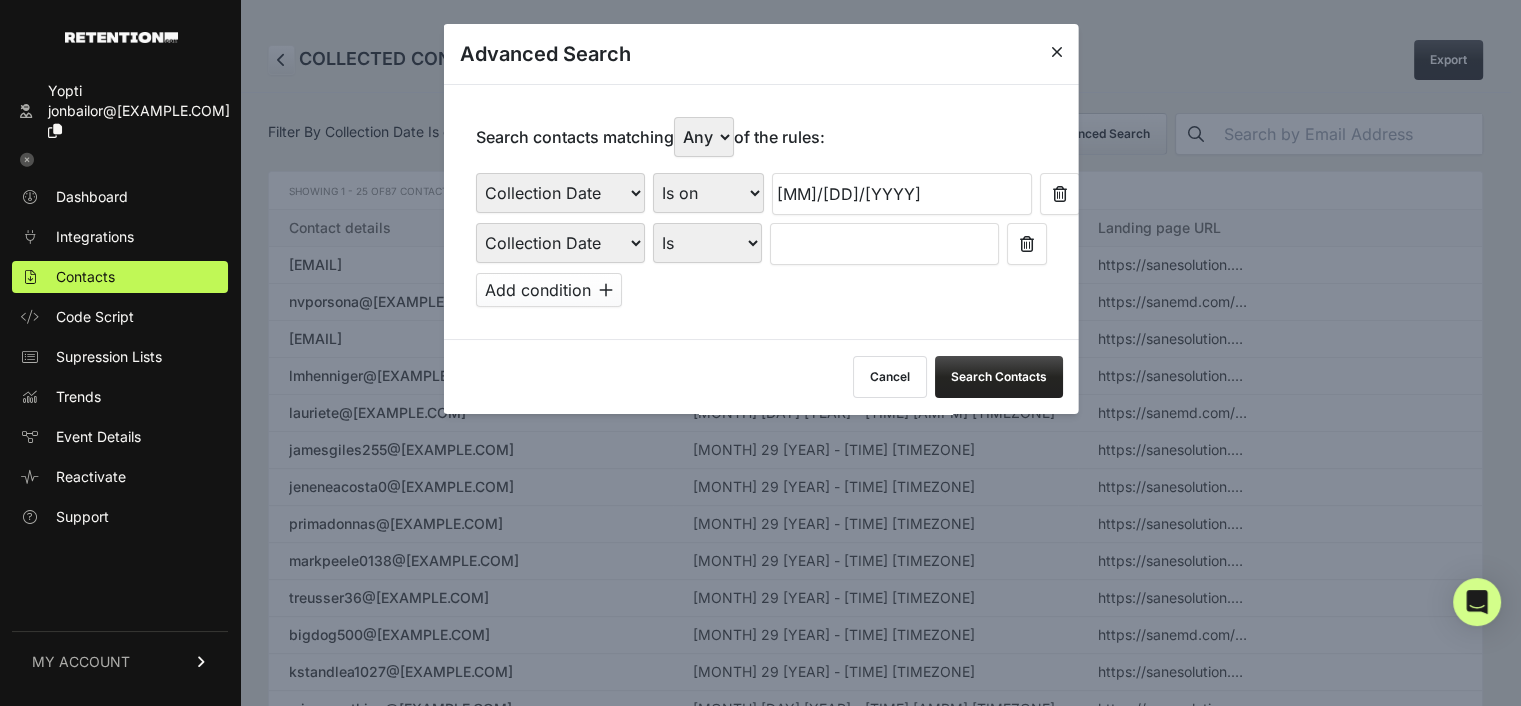 click on "First Name
Last Name
State
City
Email
Email Domain
Landing Domain
Landing Page URL
Referrer
Collection Date" at bounding box center (559, 243) 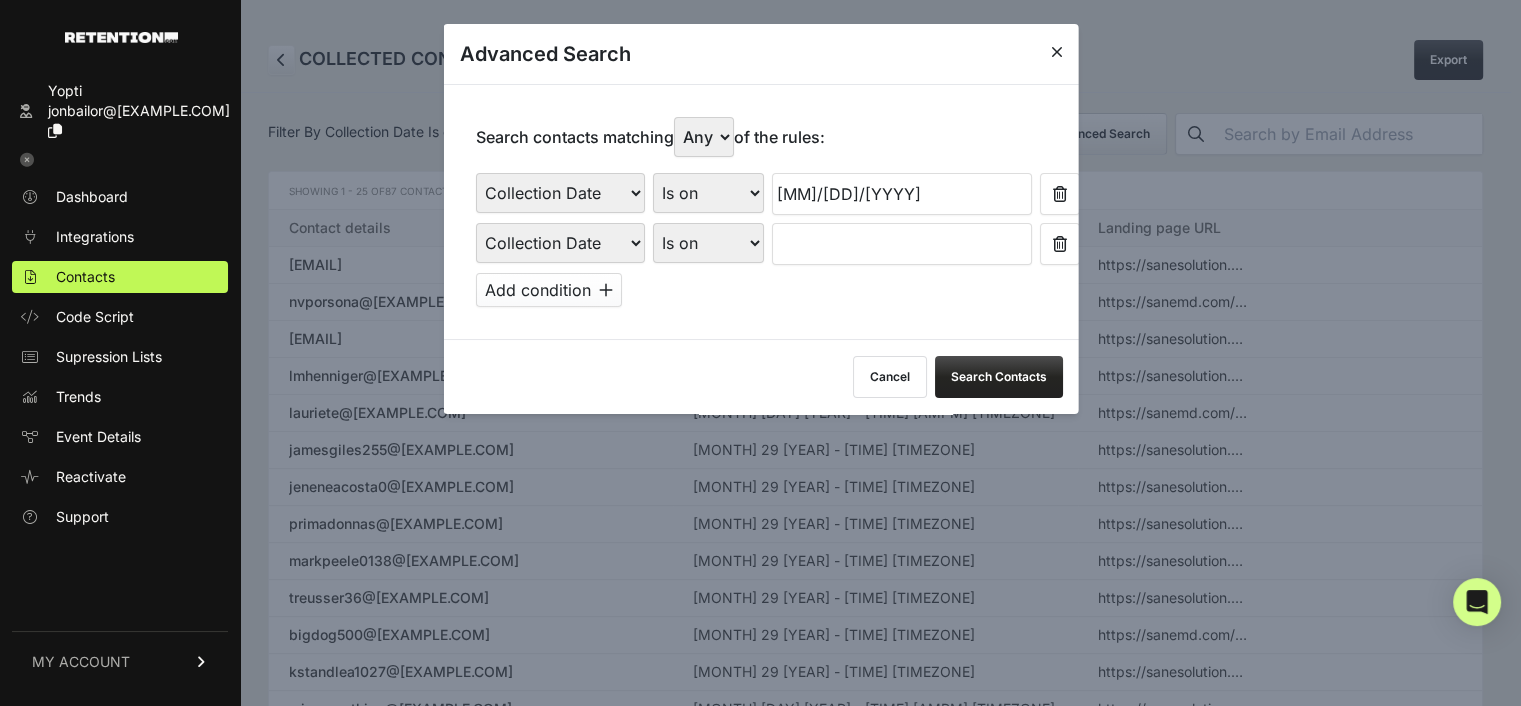 click at bounding box center [901, 244] 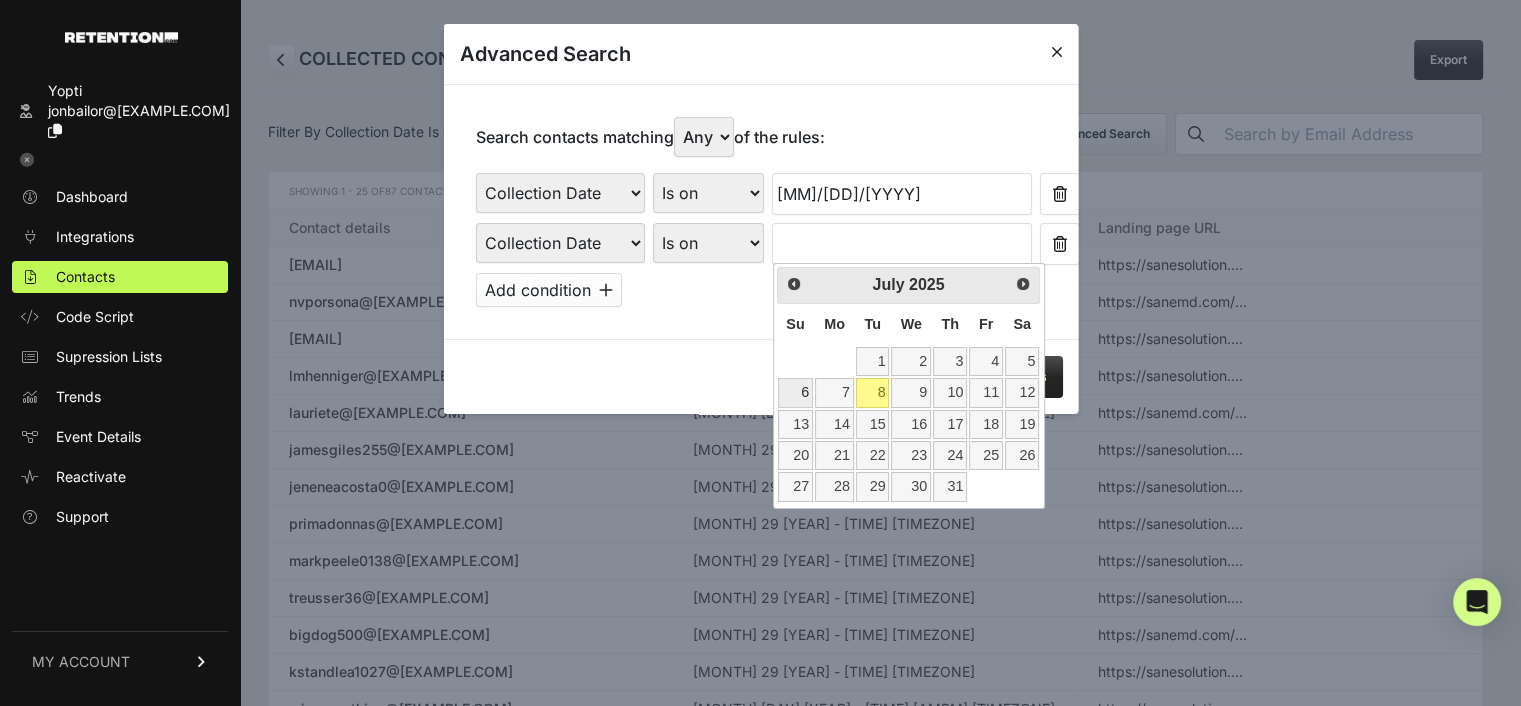 click on "6" at bounding box center (795, 392) 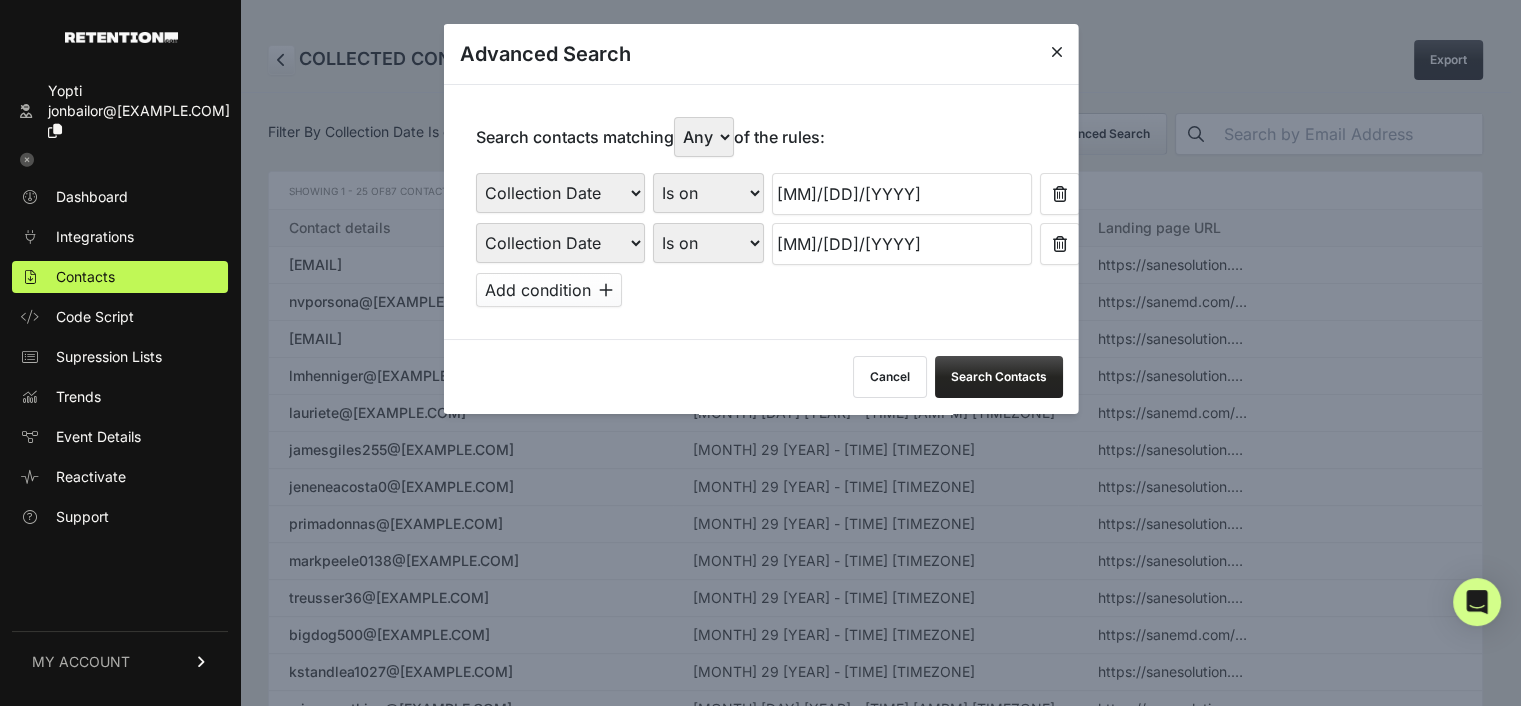 click on "Search Contacts" at bounding box center (998, 377) 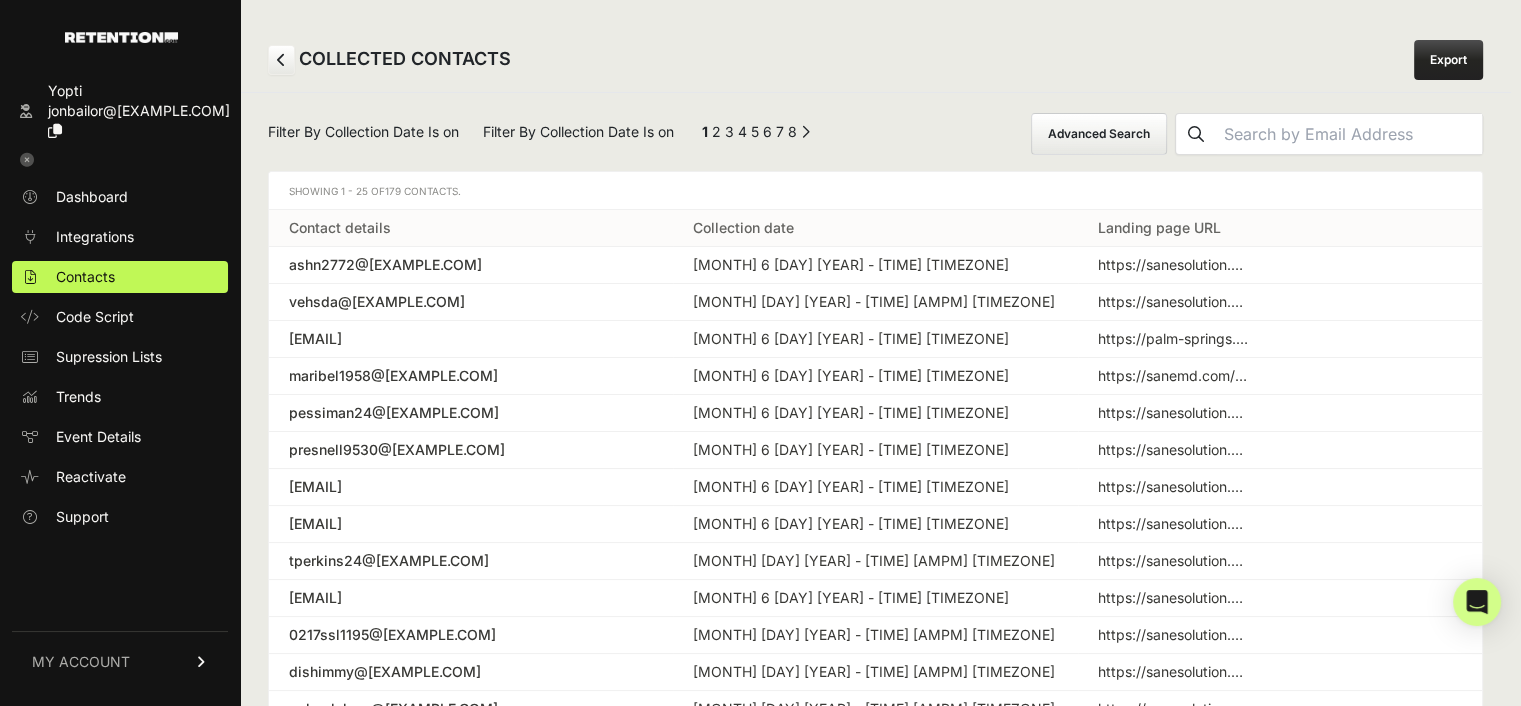 click on "Export" at bounding box center (1448, 60) 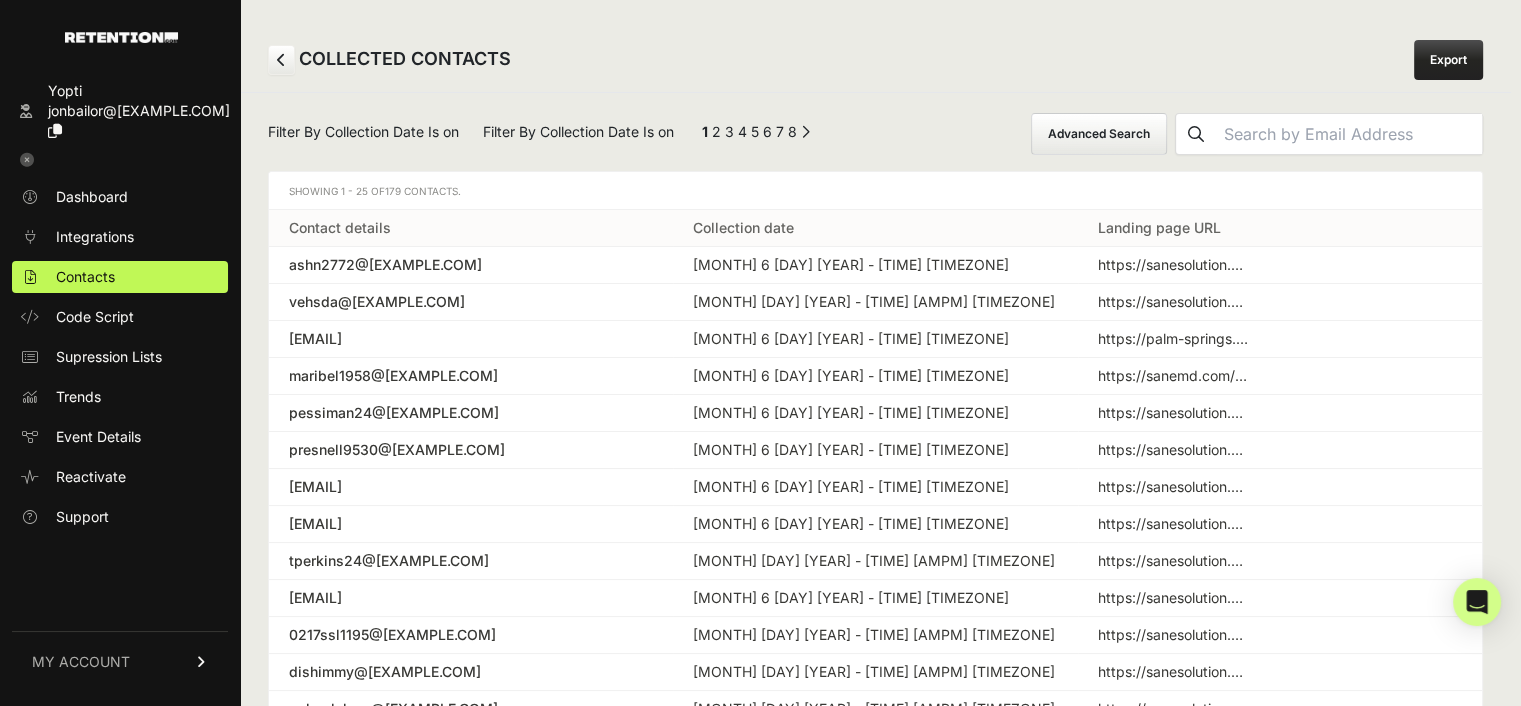 click on "Advanced Search" at bounding box center [1099, 134] 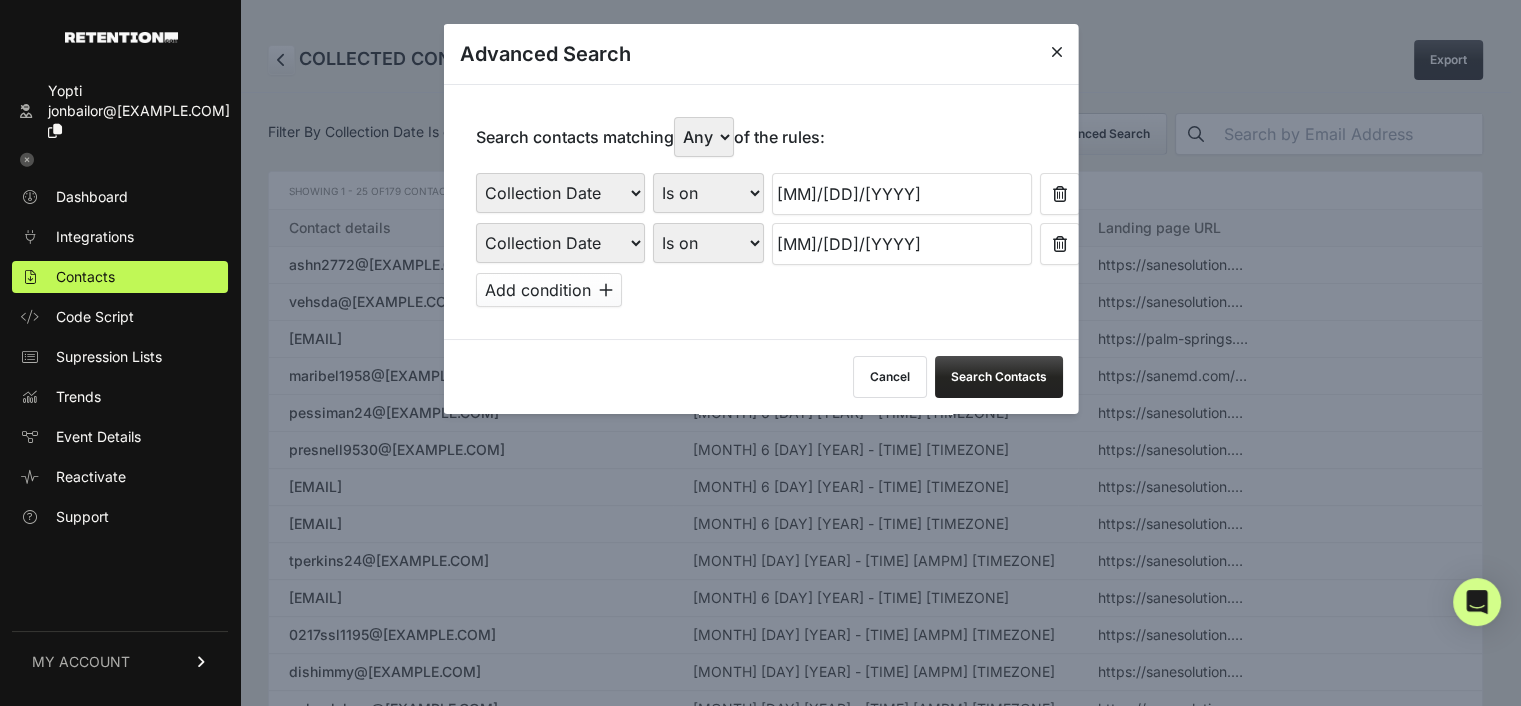 click on "Is on Is between" at bounding box center [707, 193] 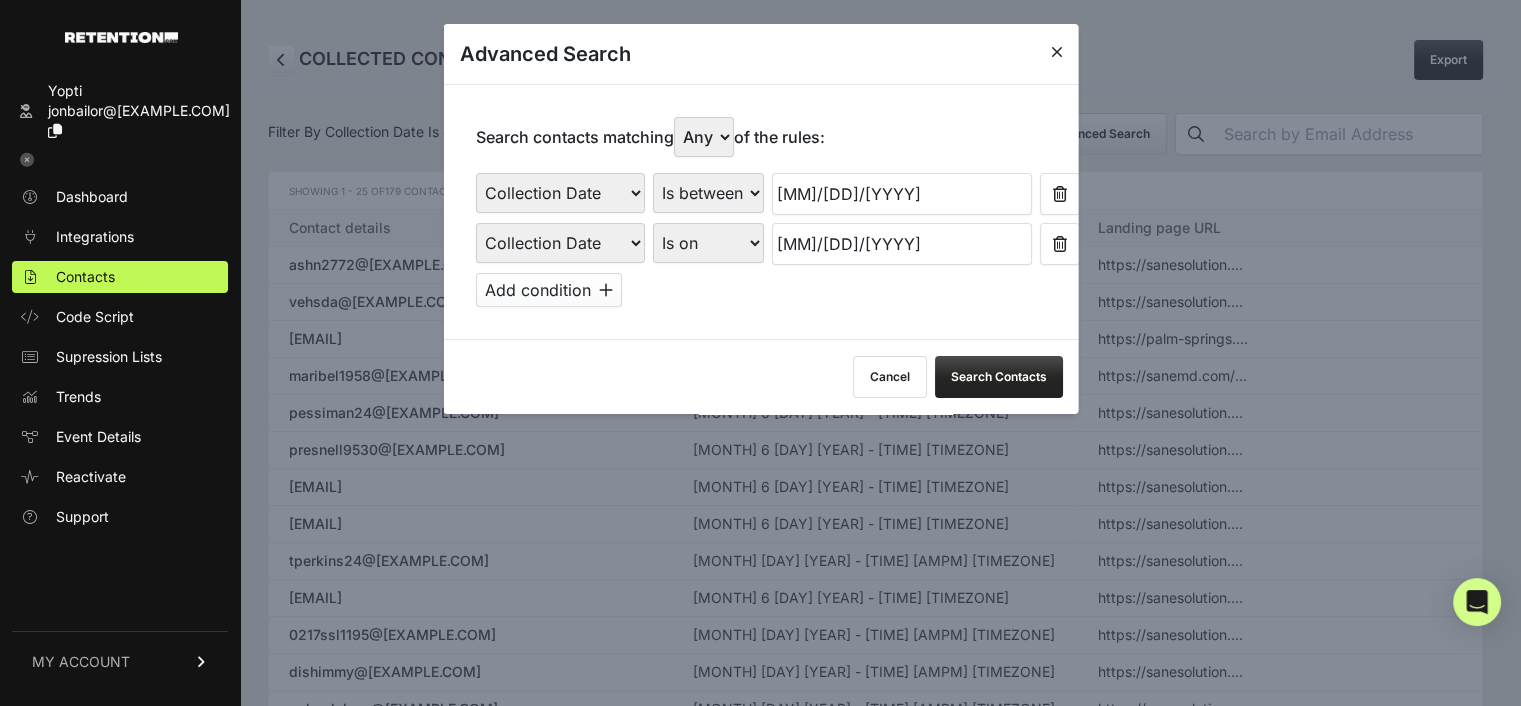 click on "Is on Is between" at bounding box center [707, 193] 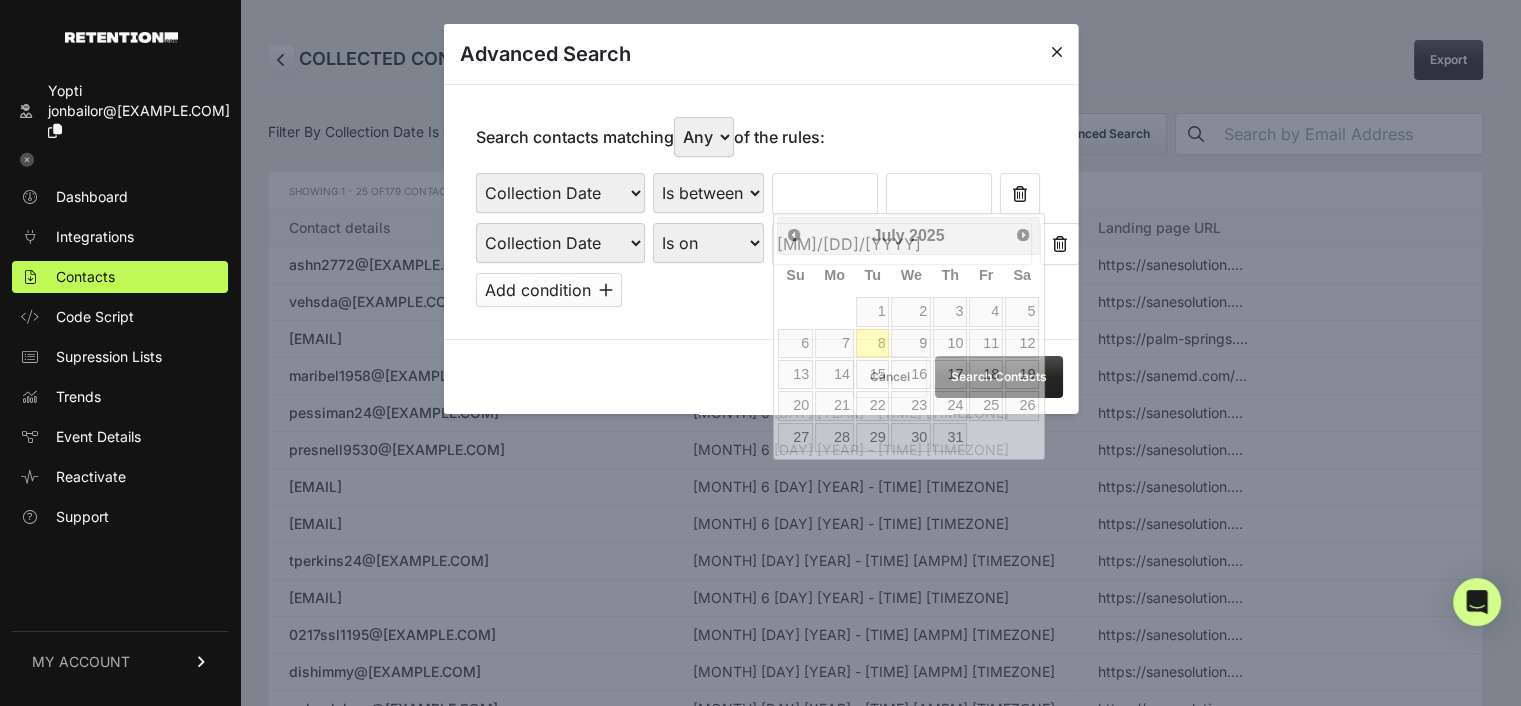click at bounding box center [824, 194] 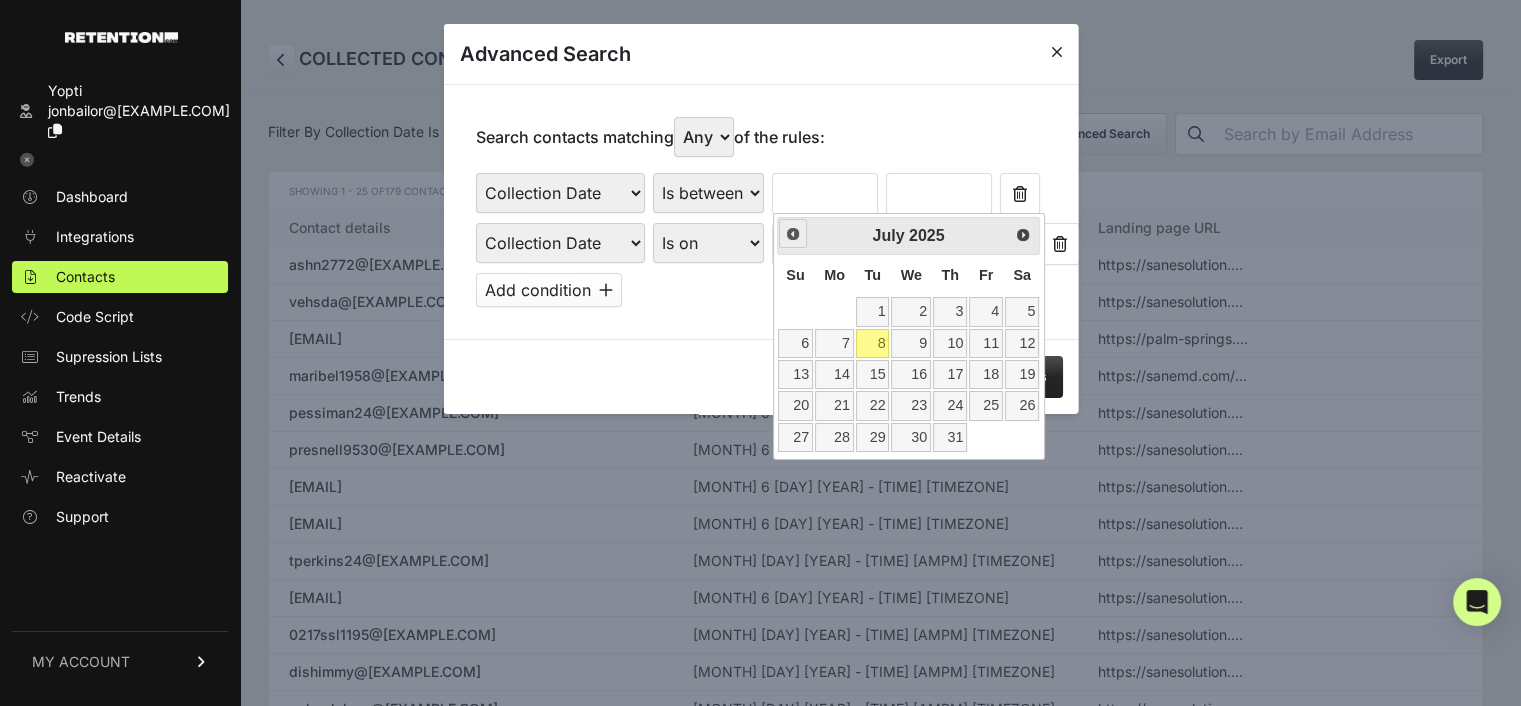 click on "Prev" at bounding box center (793, 234) 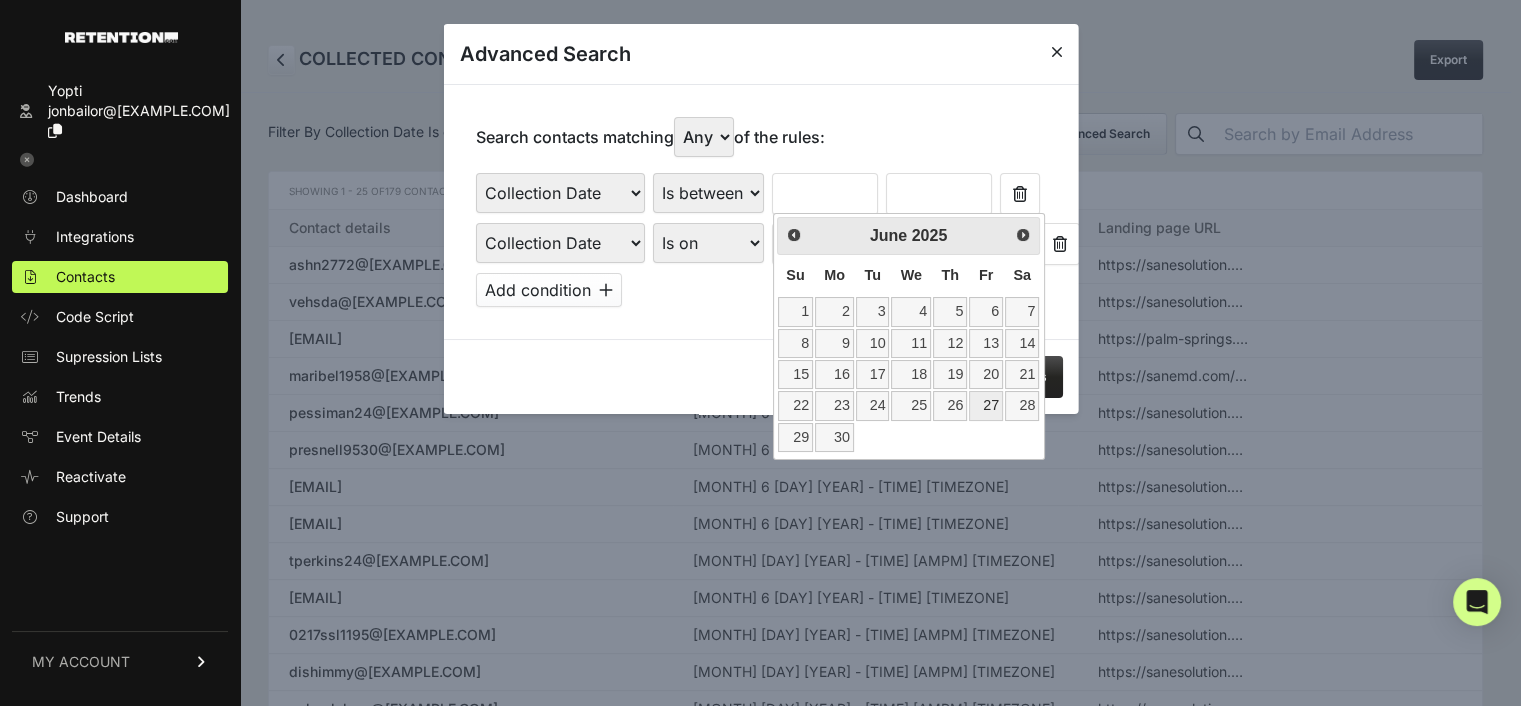 click on "27" at bounding box center [986, 405] 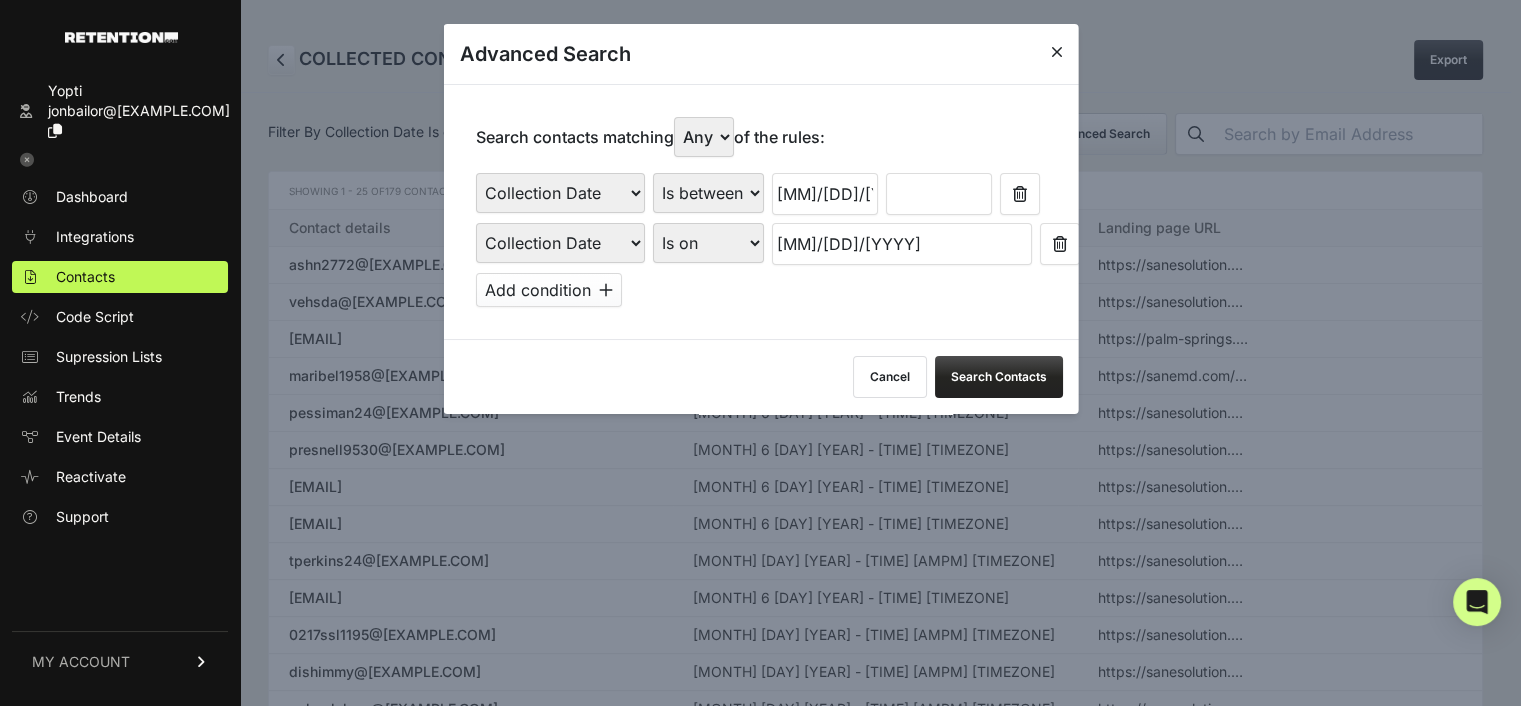 click at bounding box center [938, 194] 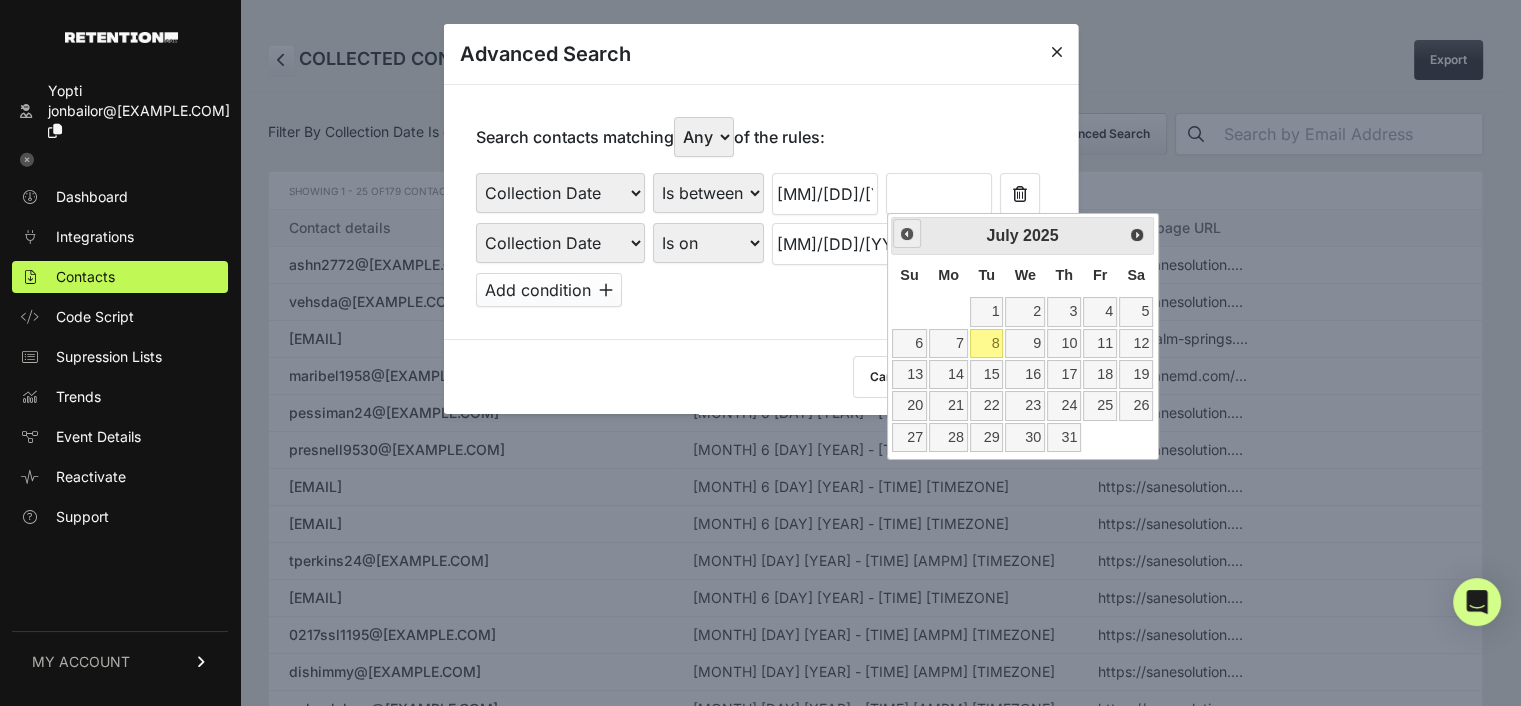 click on "Prev" at bounding box center (907, 234) 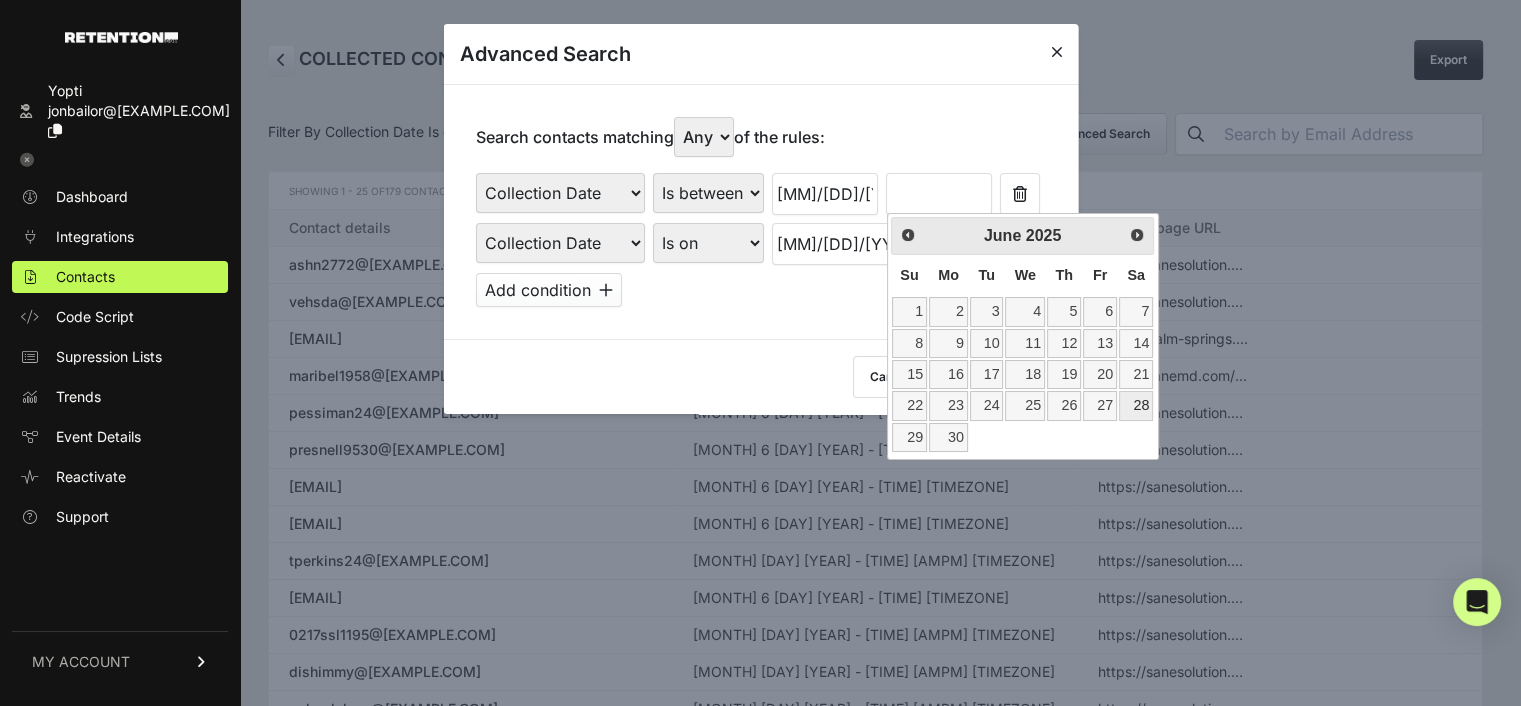 click on "28" at bounding box center [1136, 405] 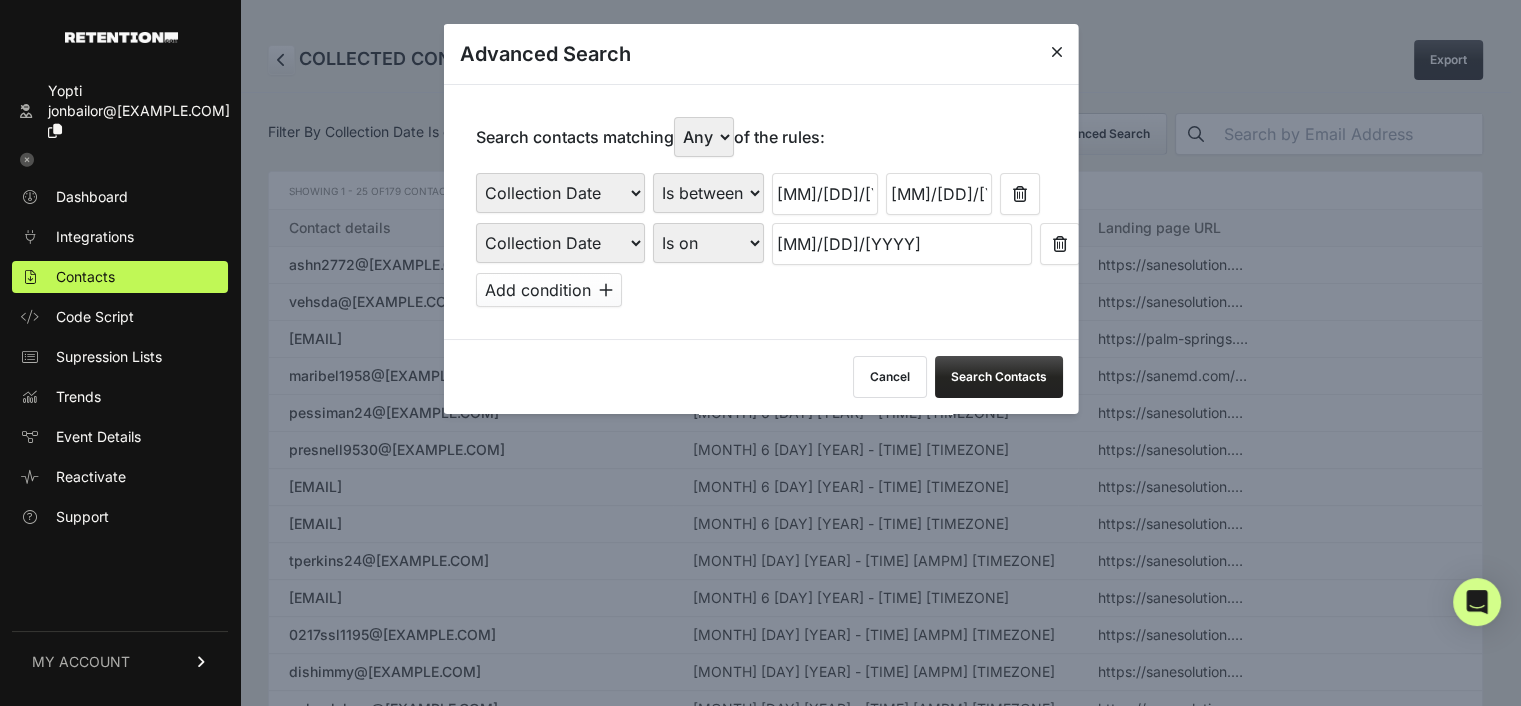 click on "Is on Is between" at bounding box center (707, 243) 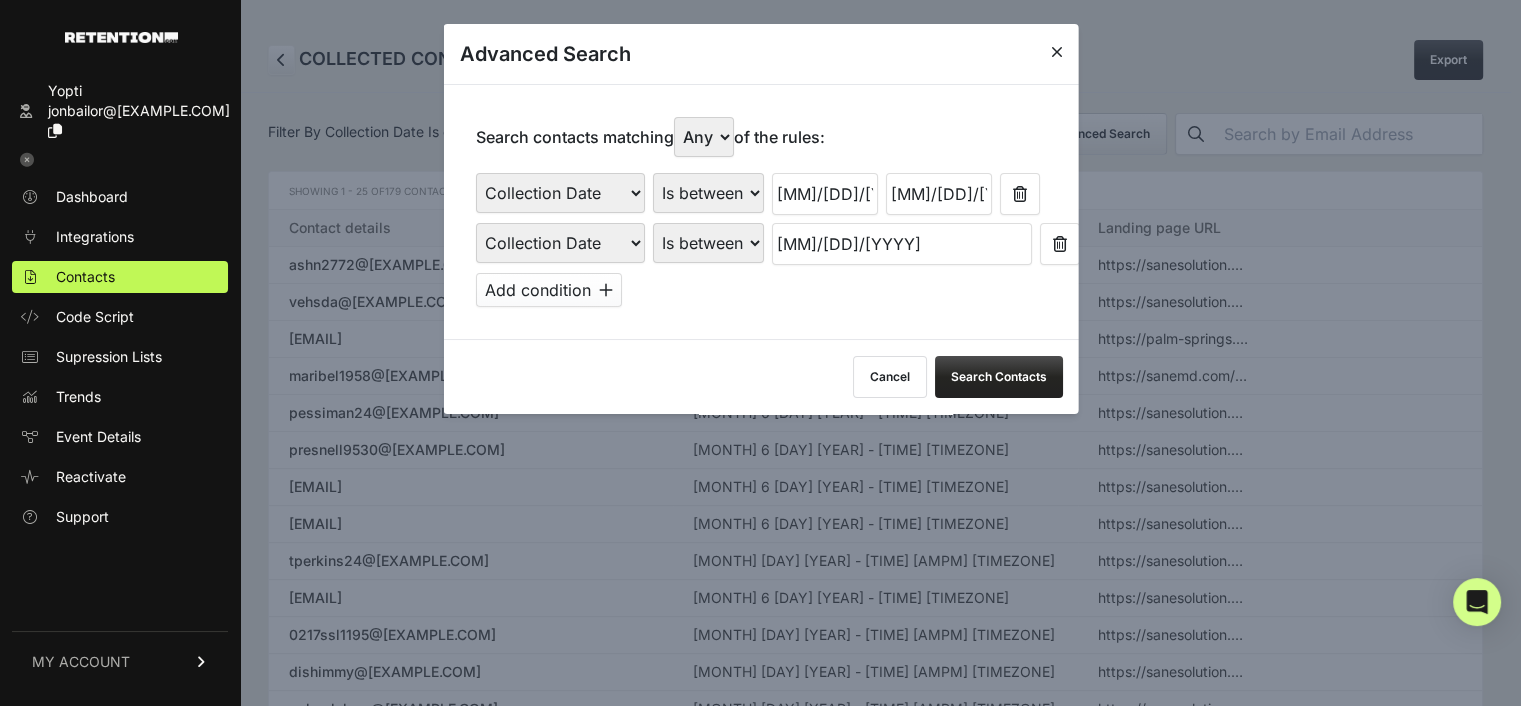 click on "Is on Is between" at bounding box center [707, 243] 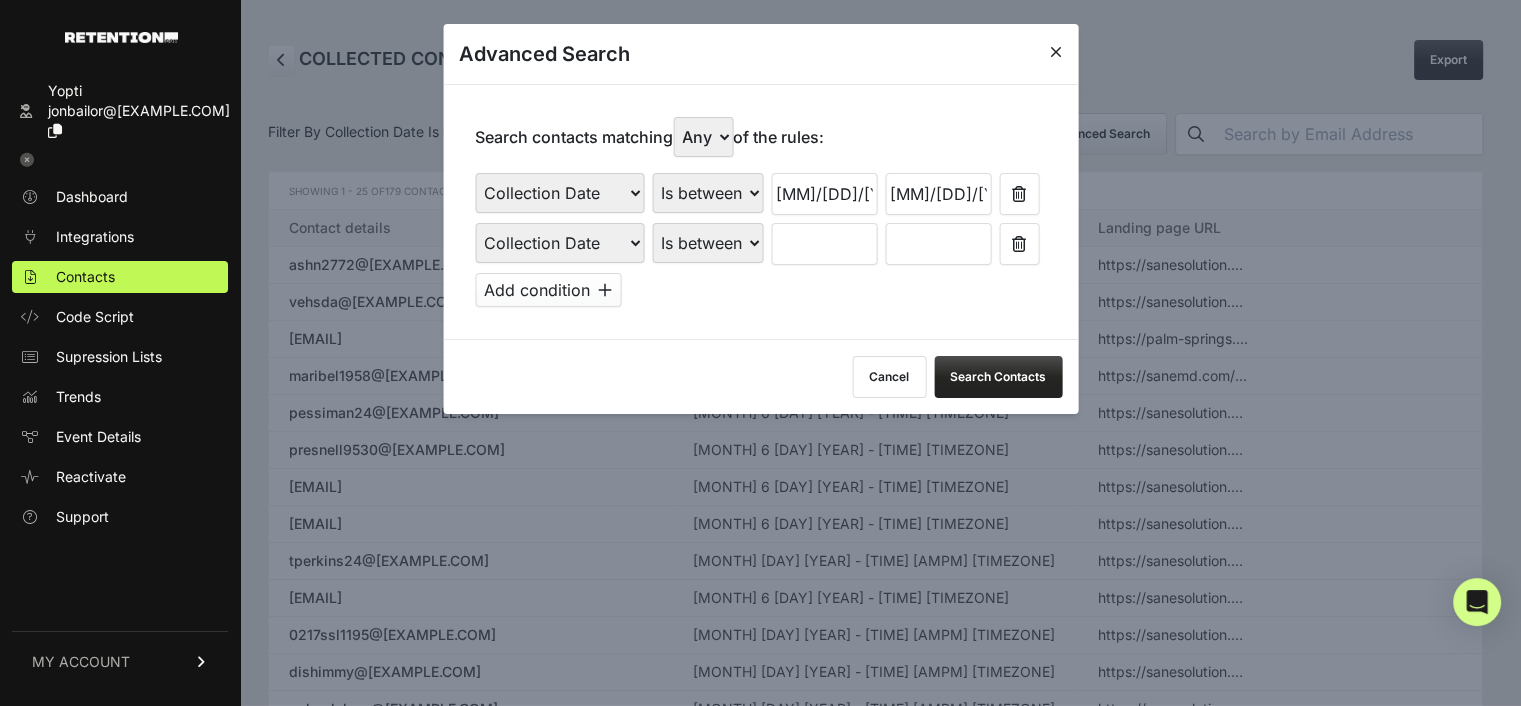 click at bounding box center (824, 244) 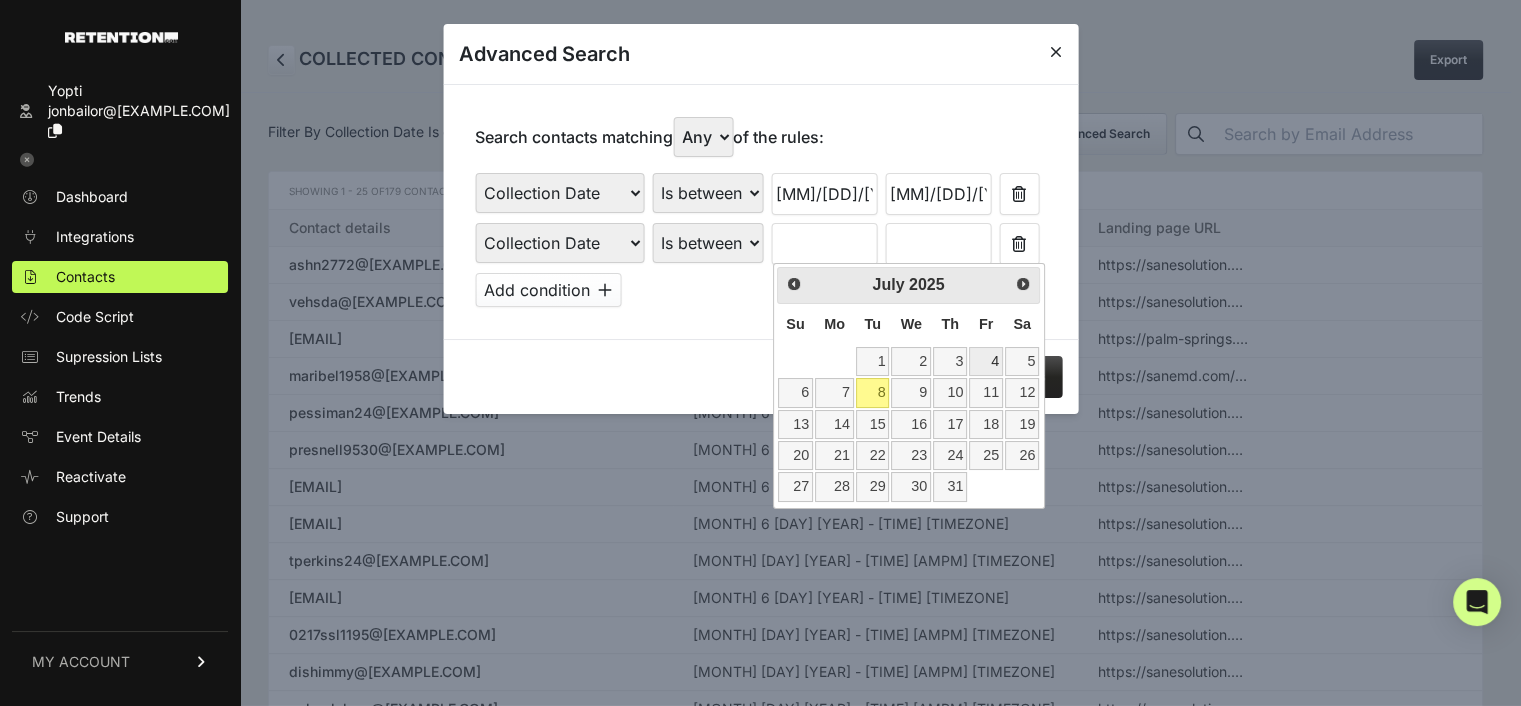 click on "4" at bounding box center (986, 361) 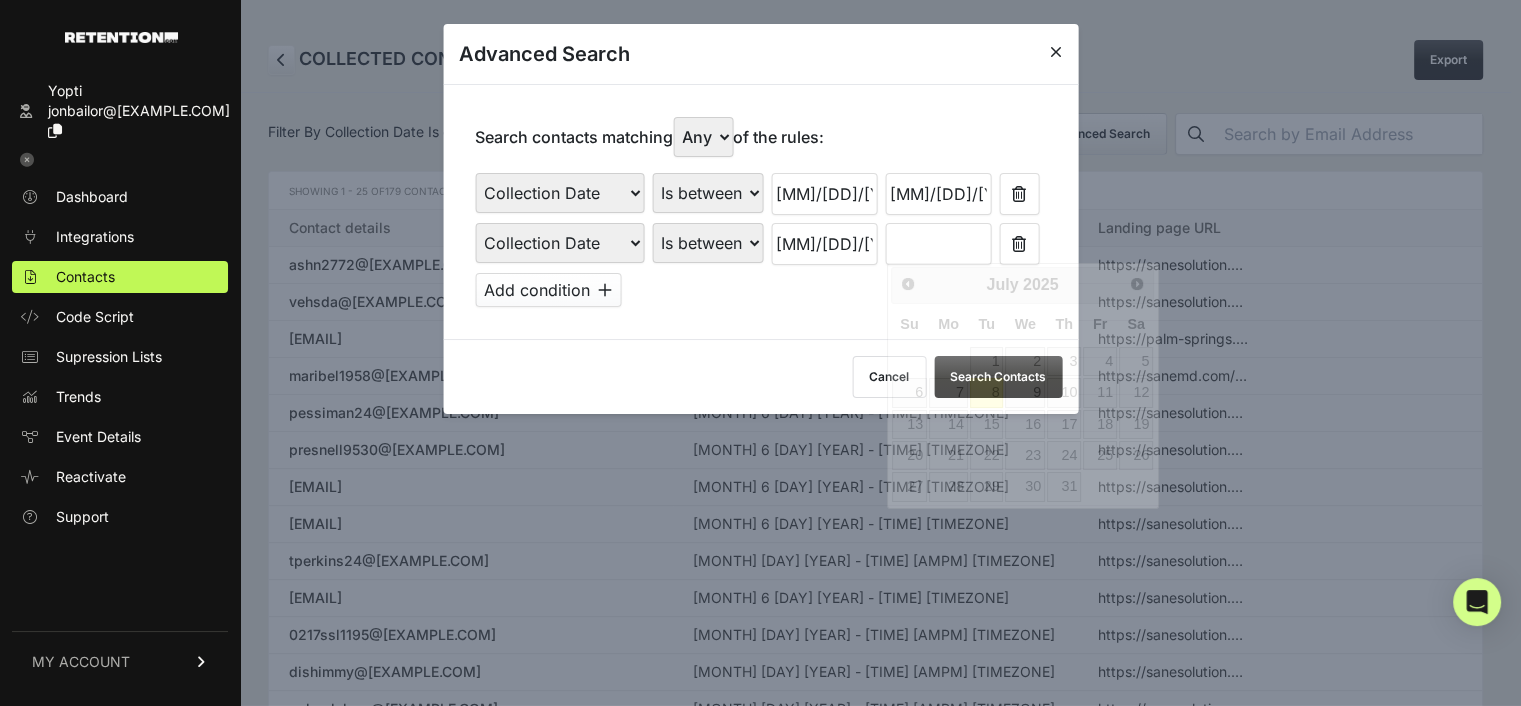 click at bounding box center (938, 244) 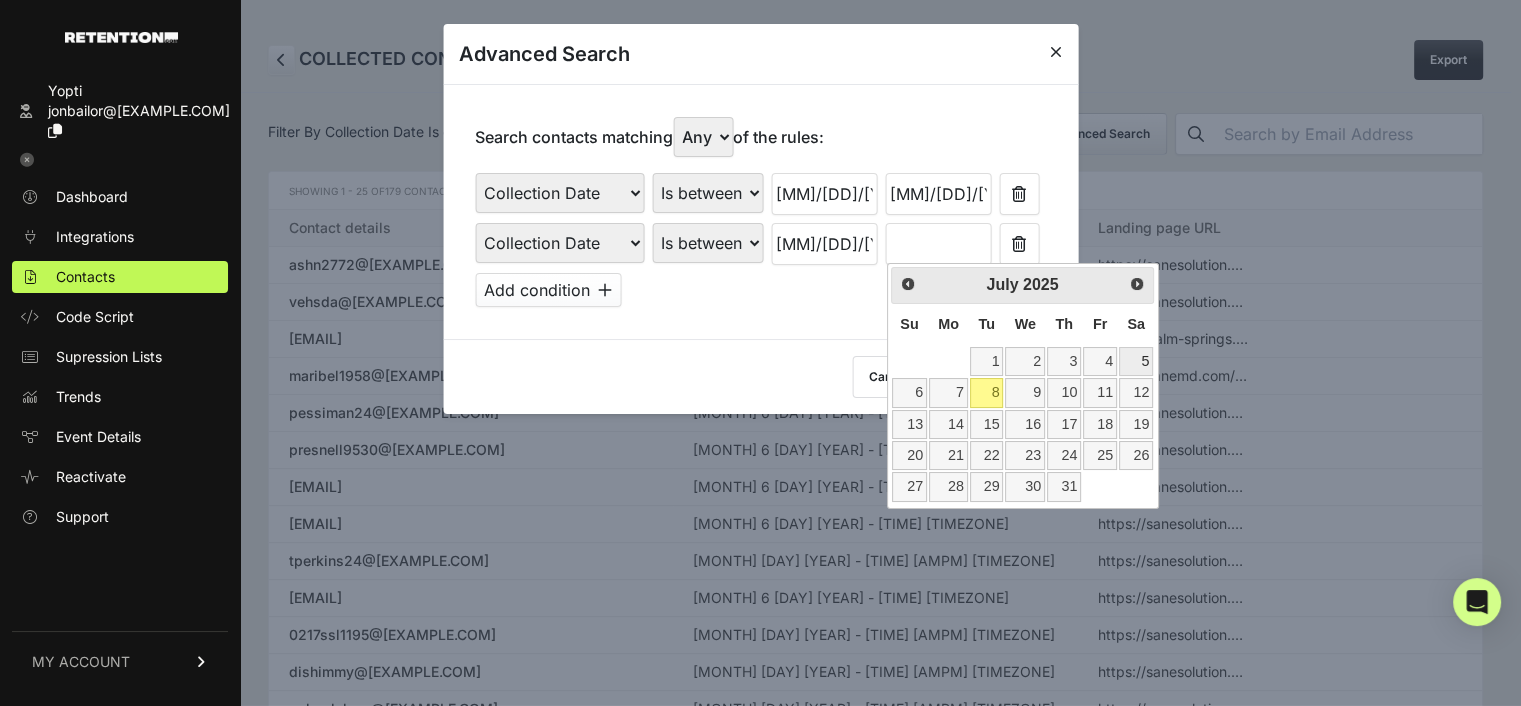 click on "5" at bounding box center (1136, 361) 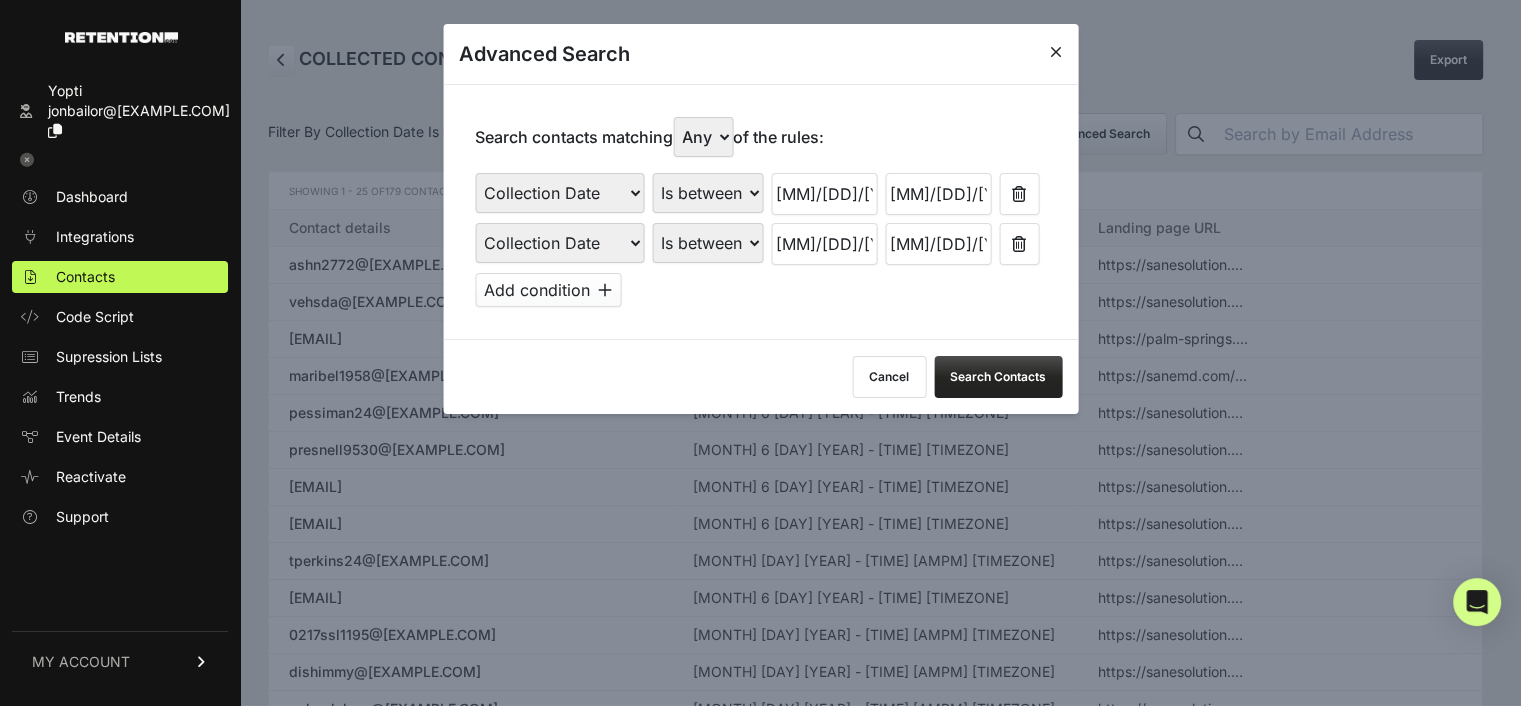 click on "Search Contacts" at bounding box center (998, 377) 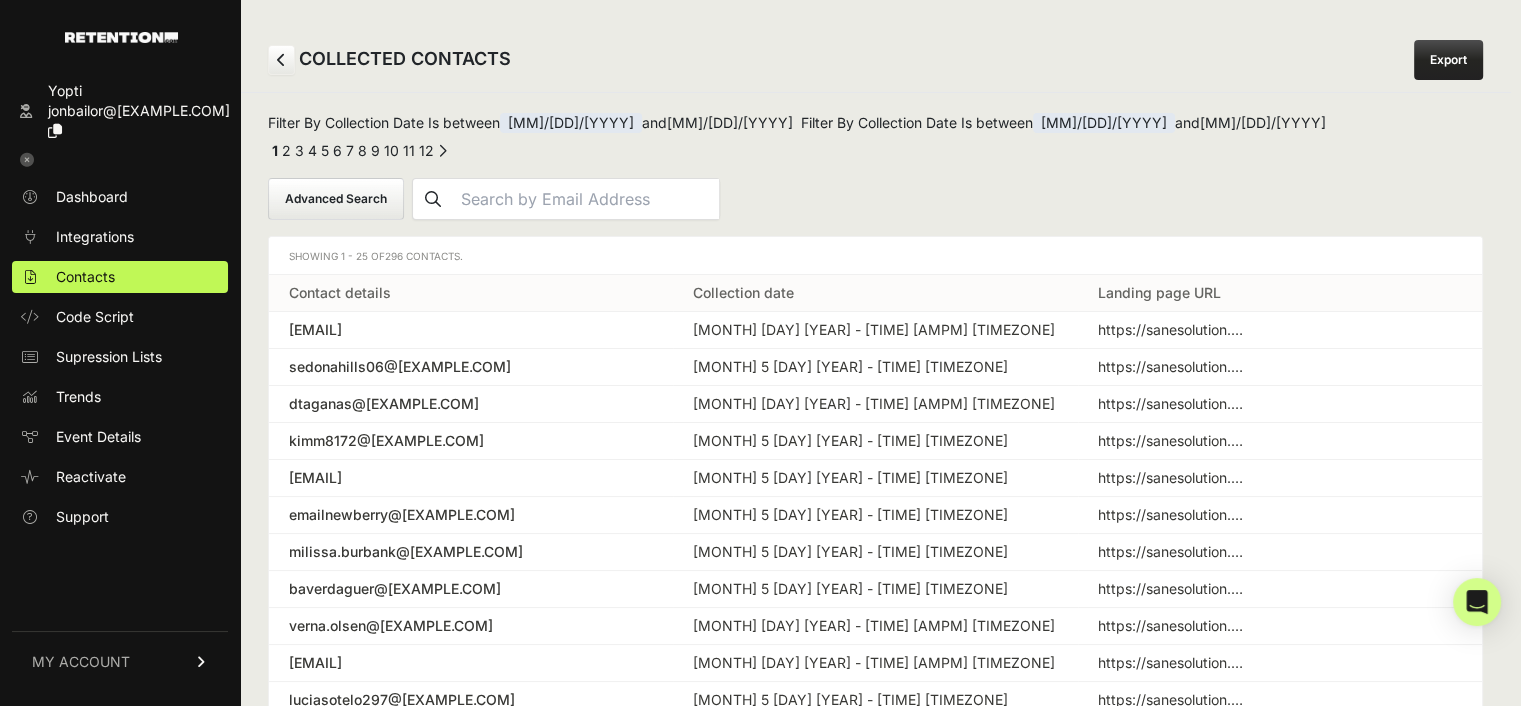 click on "Export" at bounding box center [1448, 60] 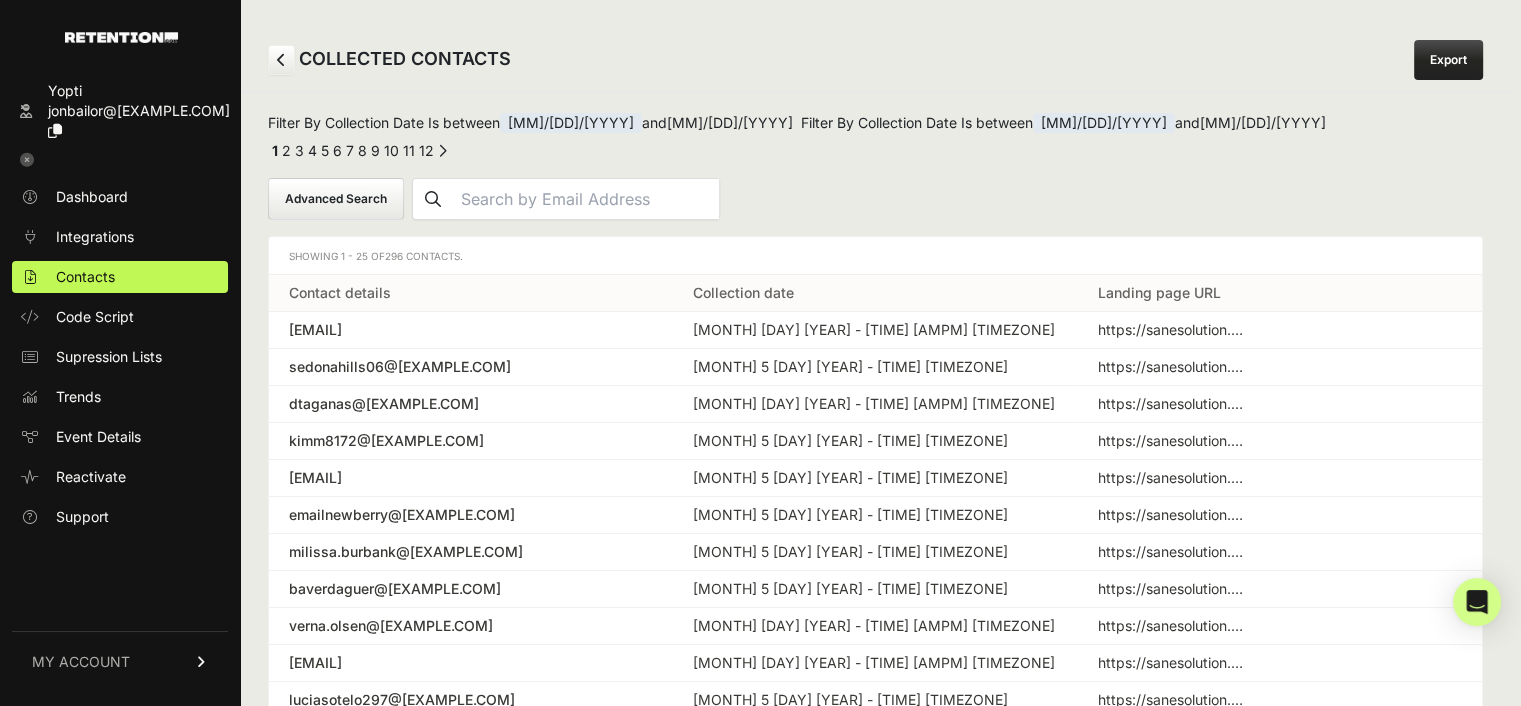 click on "Advanced Search" at bounding box center [336, 199] 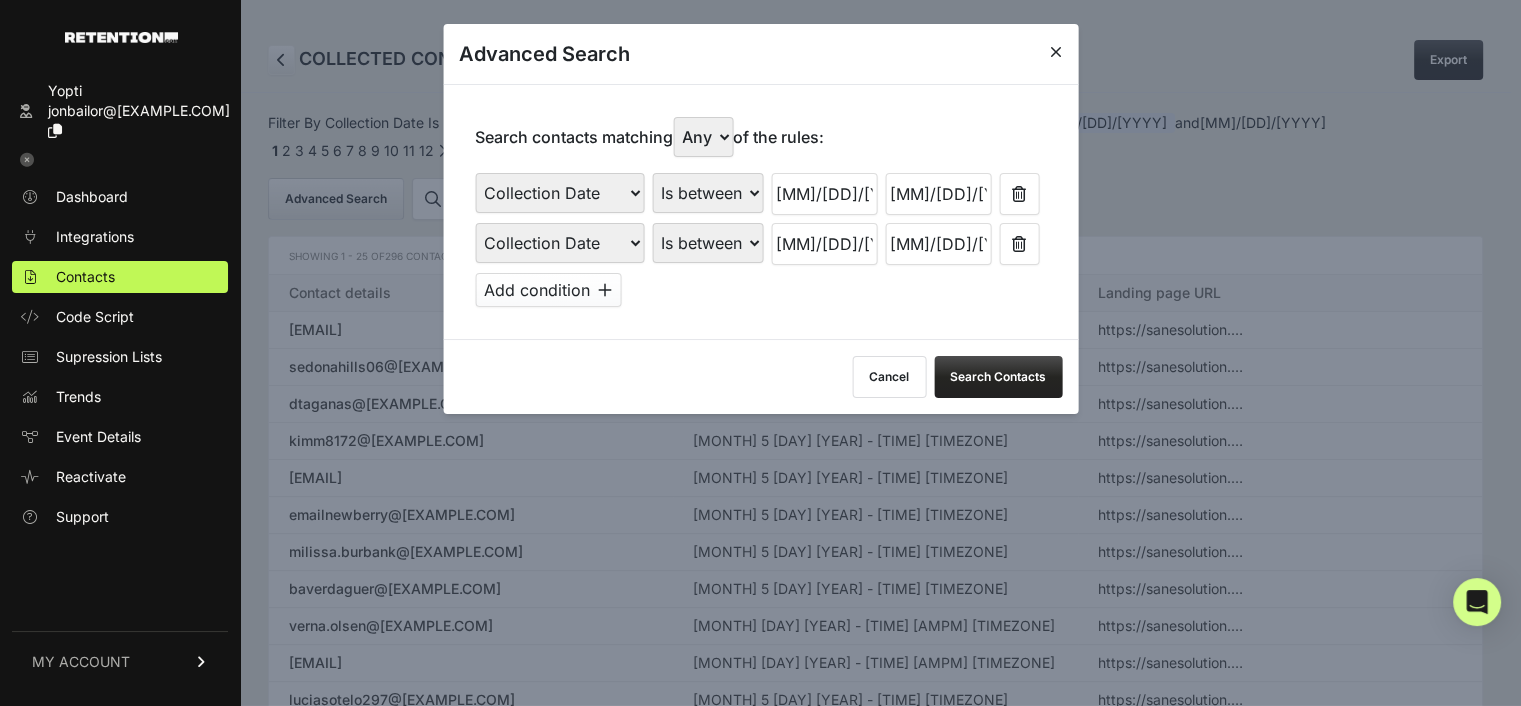 click on "[MM]/[DD]/[YYYY]" at bounding box center (824, 194) 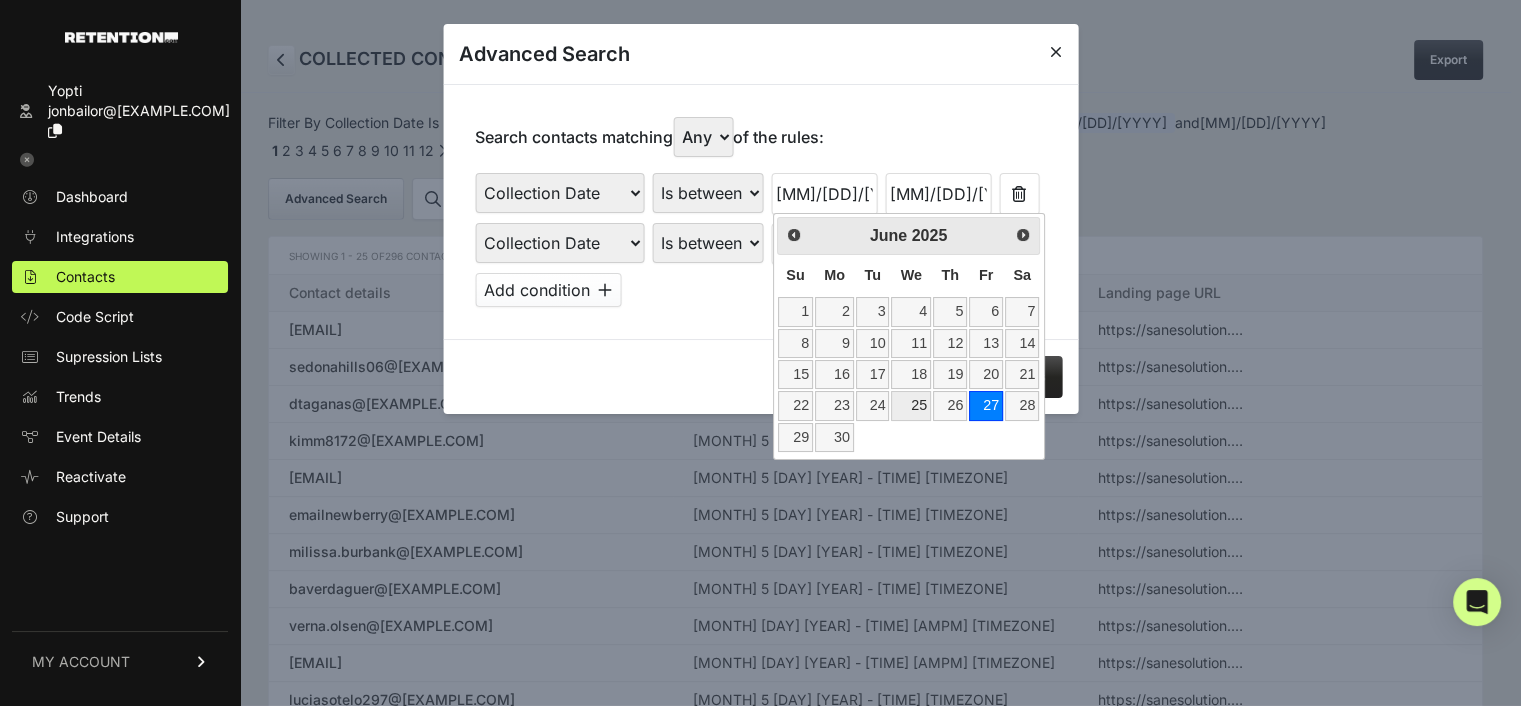 click on "25" at bounding box center (910, 405) 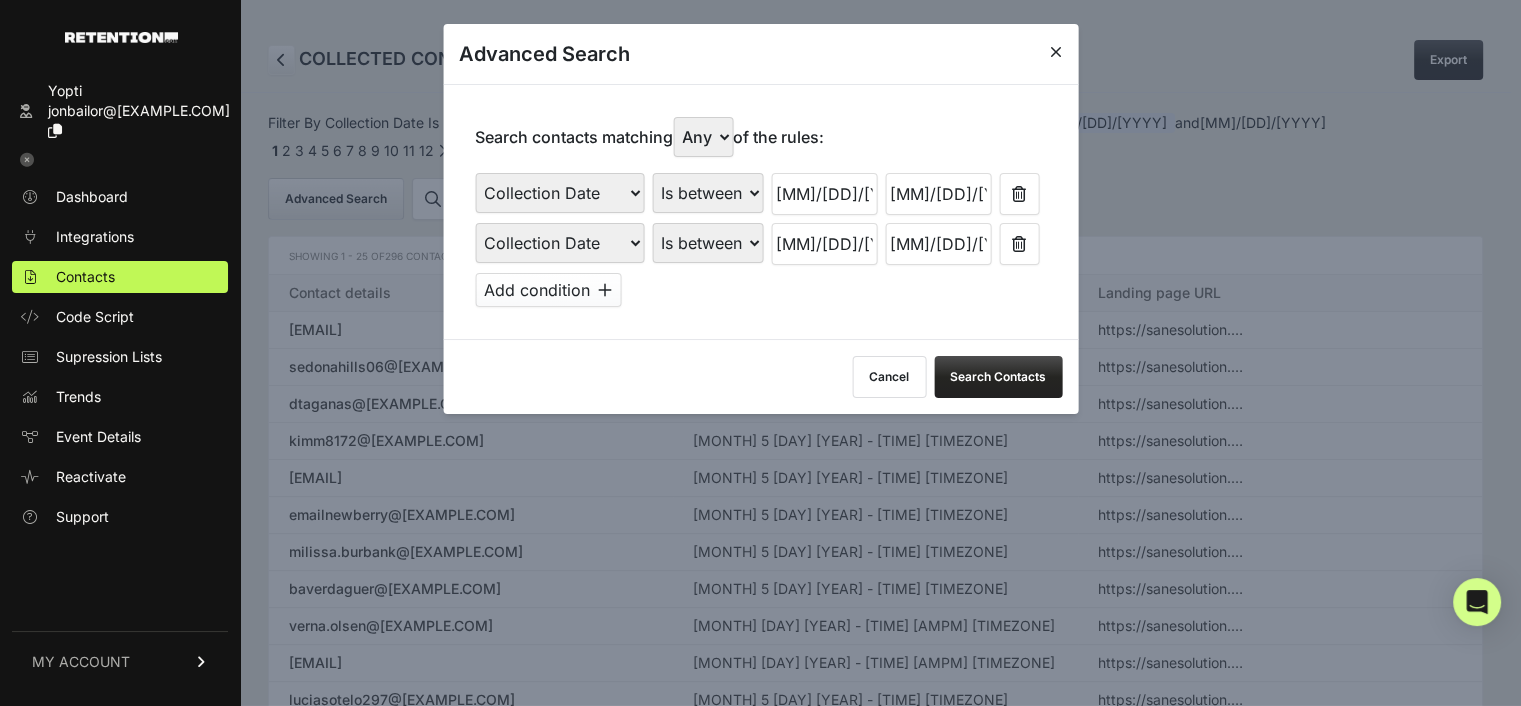 click on "[MM]/[DD]/[YYYY]" at bounding box center [938, 194] 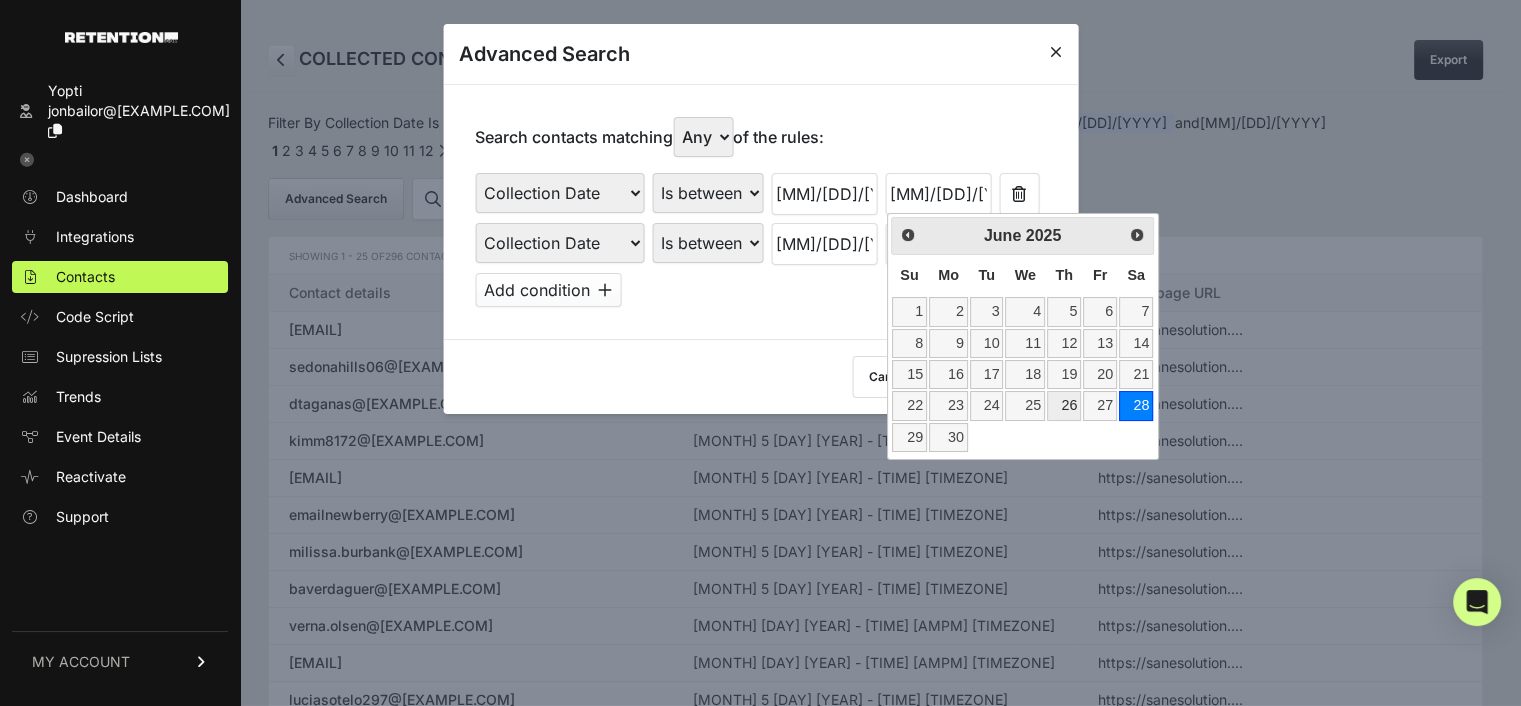 click on "26" at bounding box center (1064, 405) 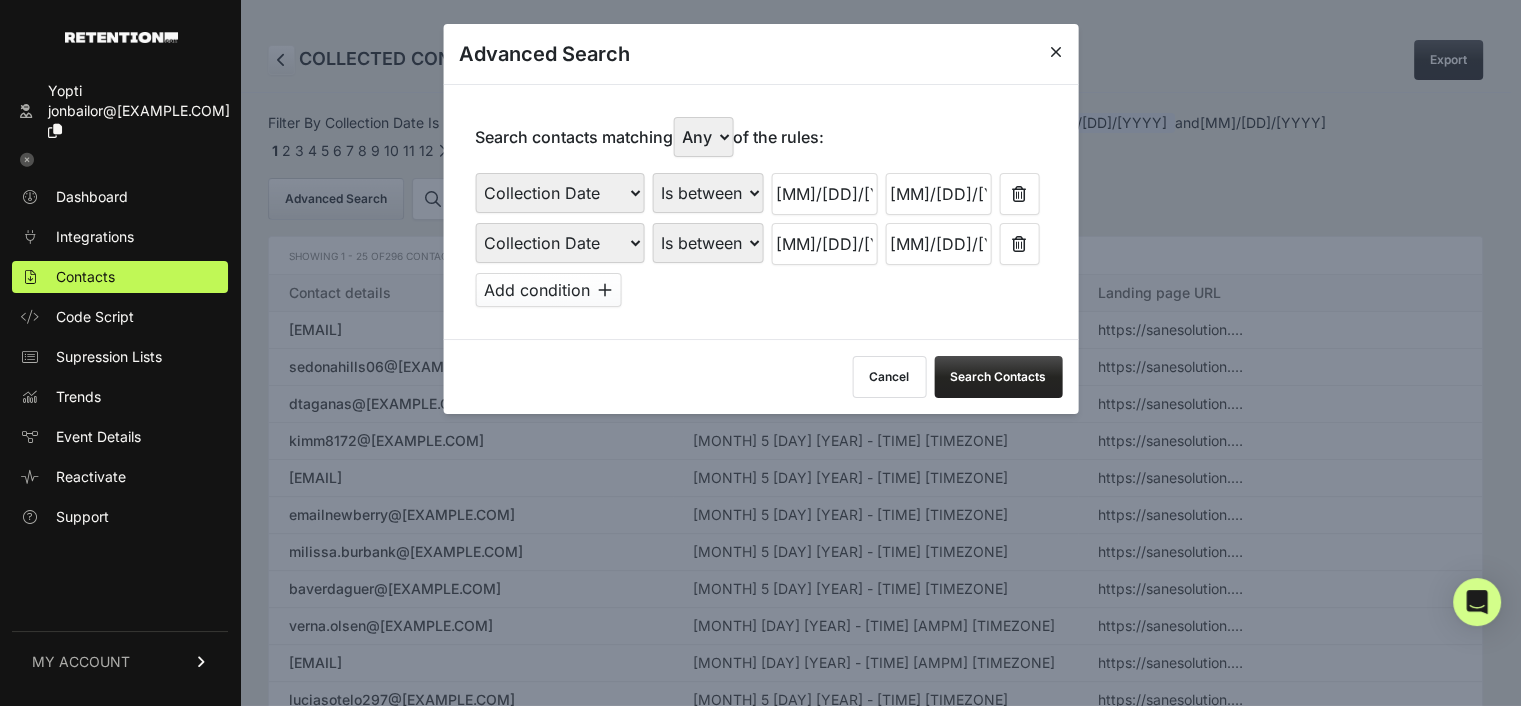click on "[MM]/[DD]/[YYYY]" at bounding box center [824, 244] 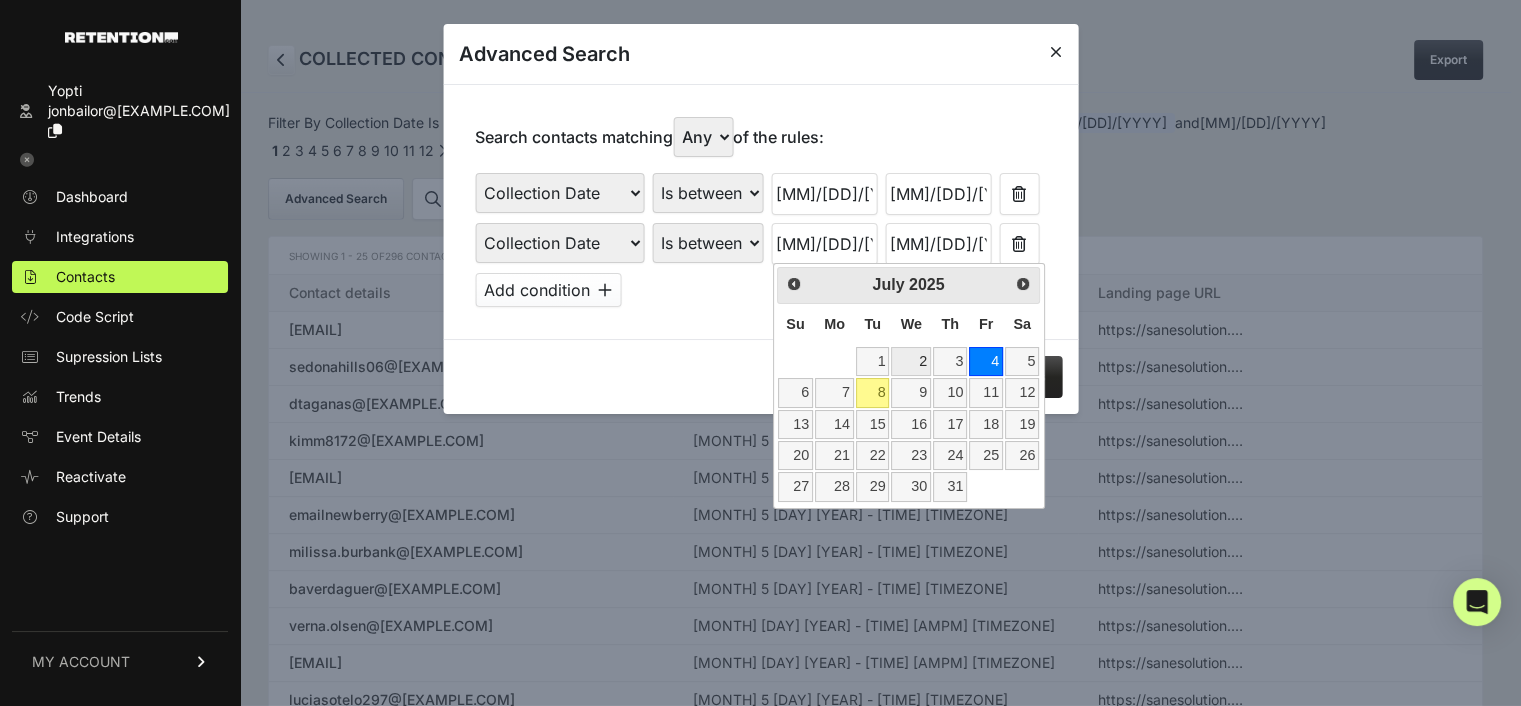 click on "2" at bounding box center (910, 361) 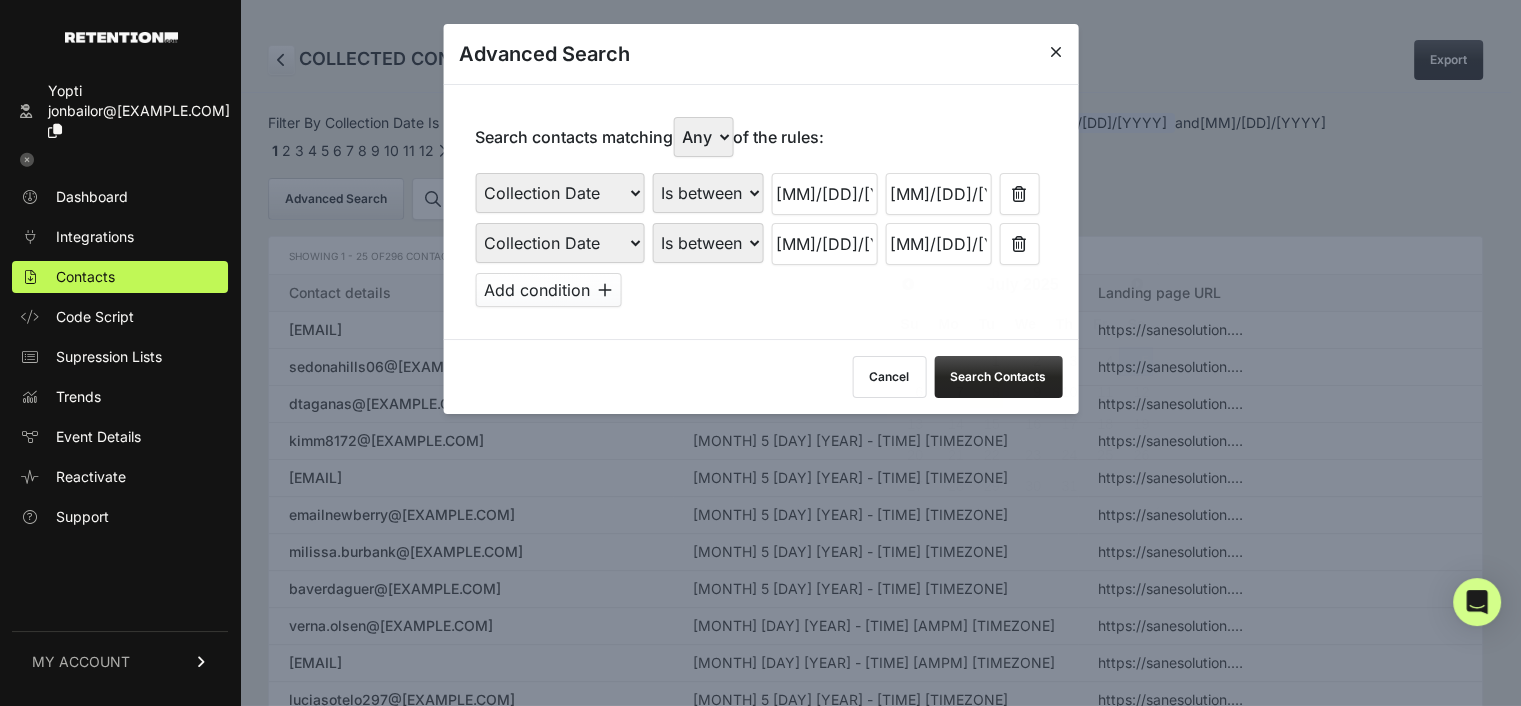 click on "[MM]/[DD]/[YYYY]" at bounding box center [938, 244] 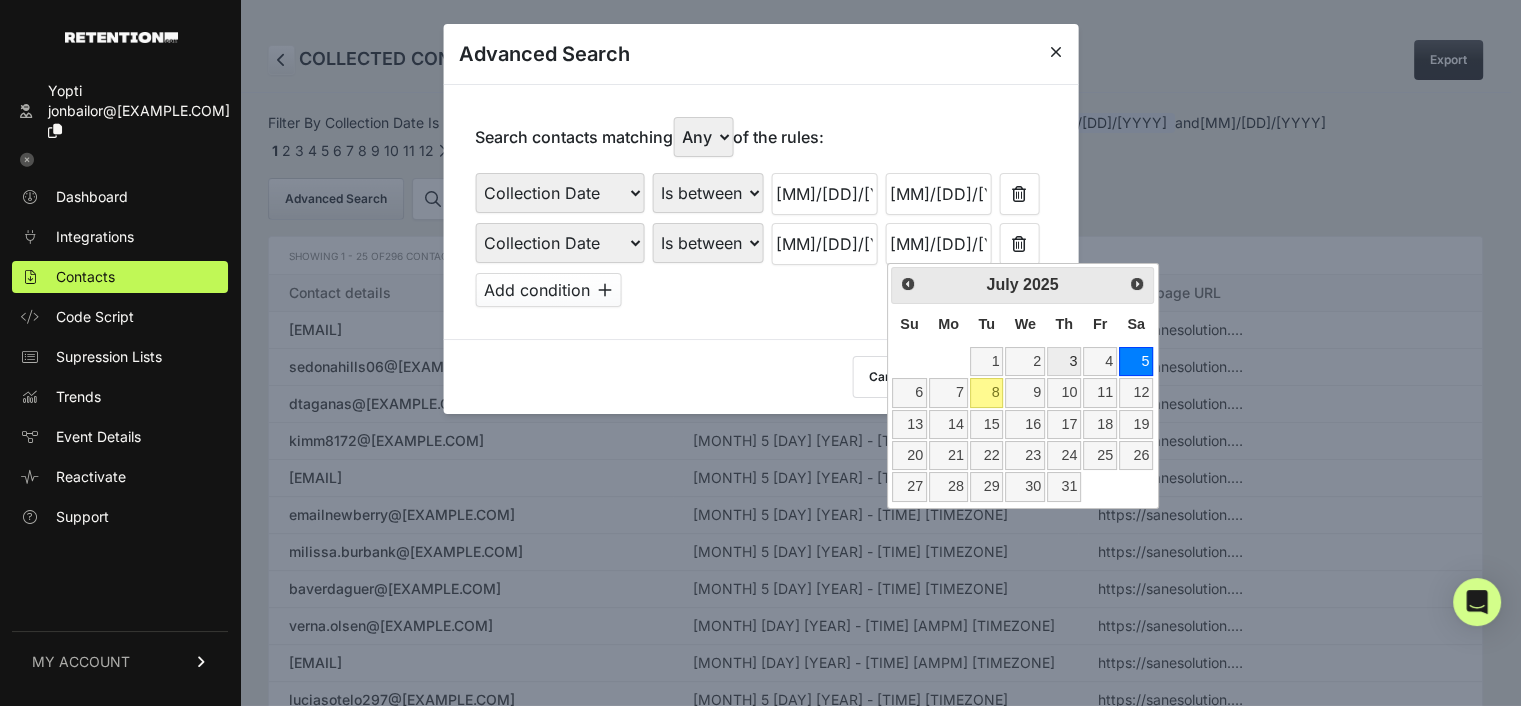 click on "3" at bounding box center [1064, 361] 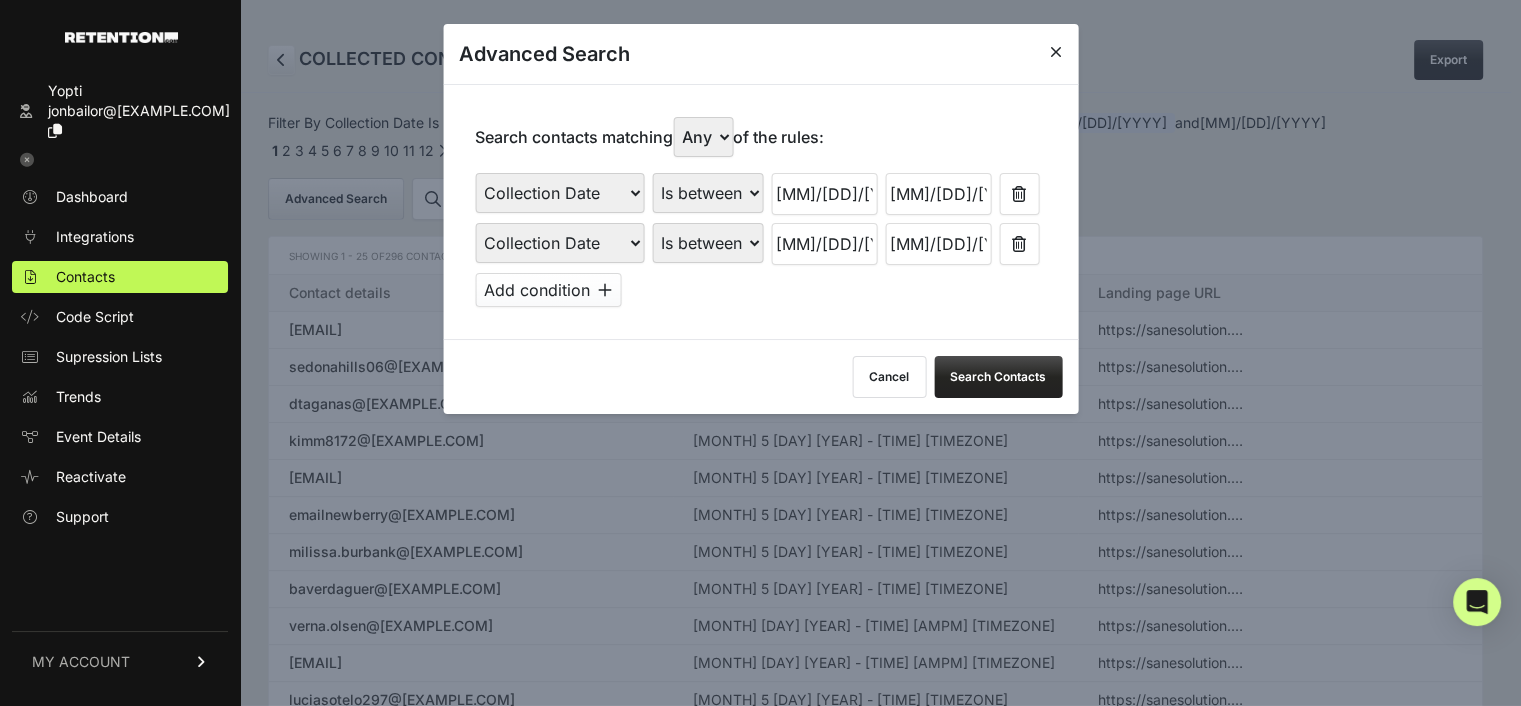 drag, startPoint x: 1004, startPoint y: 378, endPoint x: 1018, endPoint y: 381, distance: 14.3178215 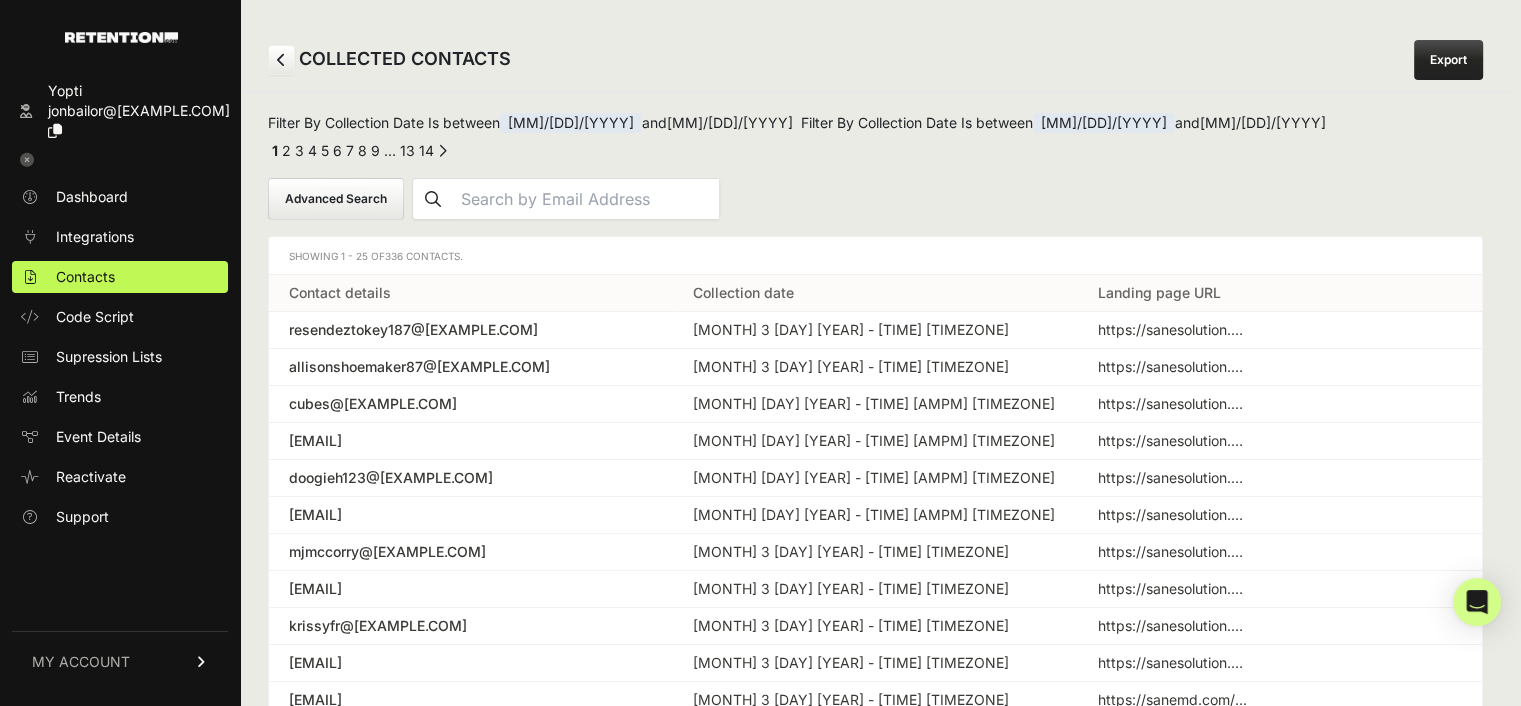 click on "Export" at bounding box center (1448, 60) 